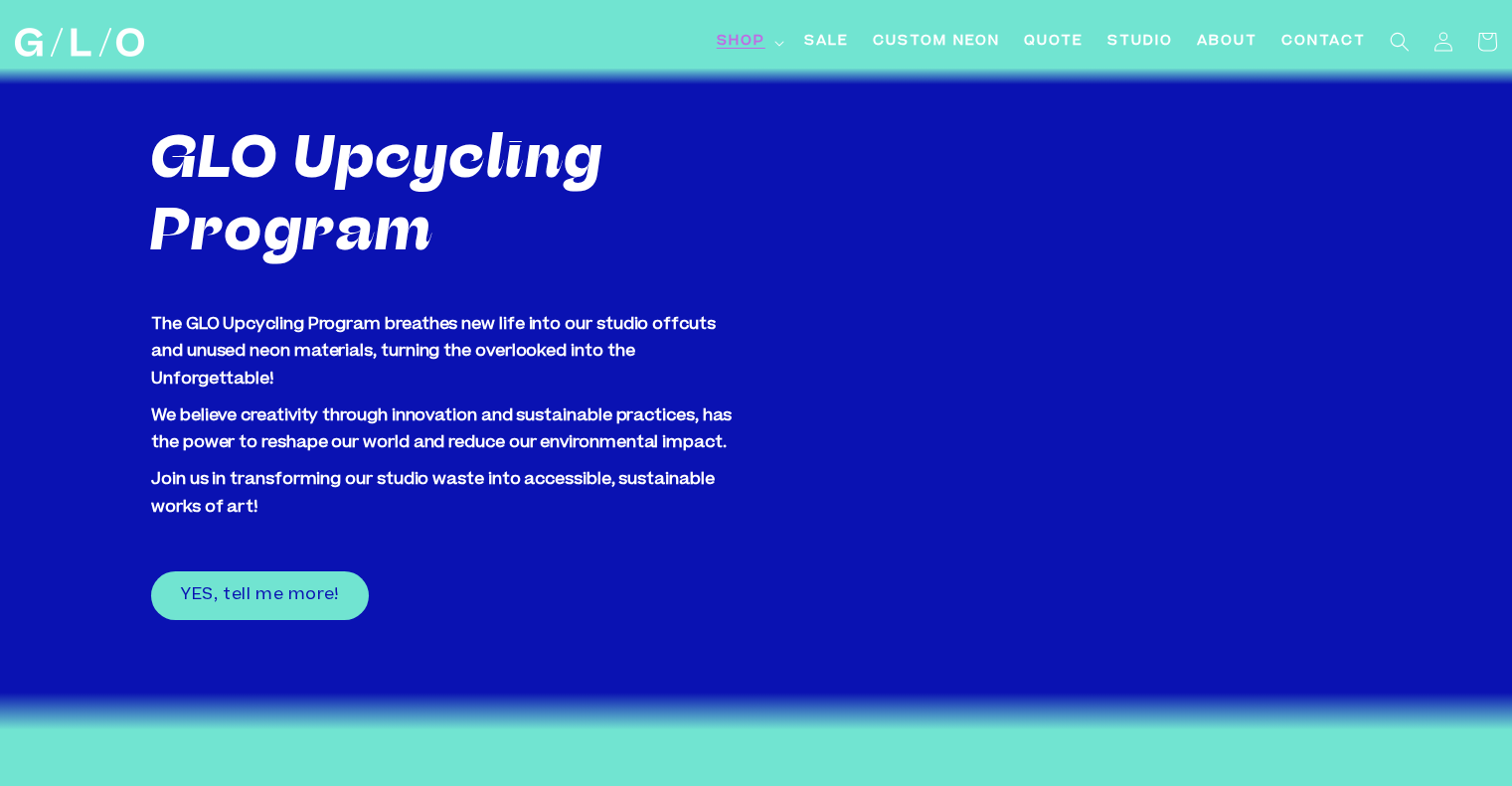 scroll, scrollTop: 0, scrollLeft: 0, axis: both 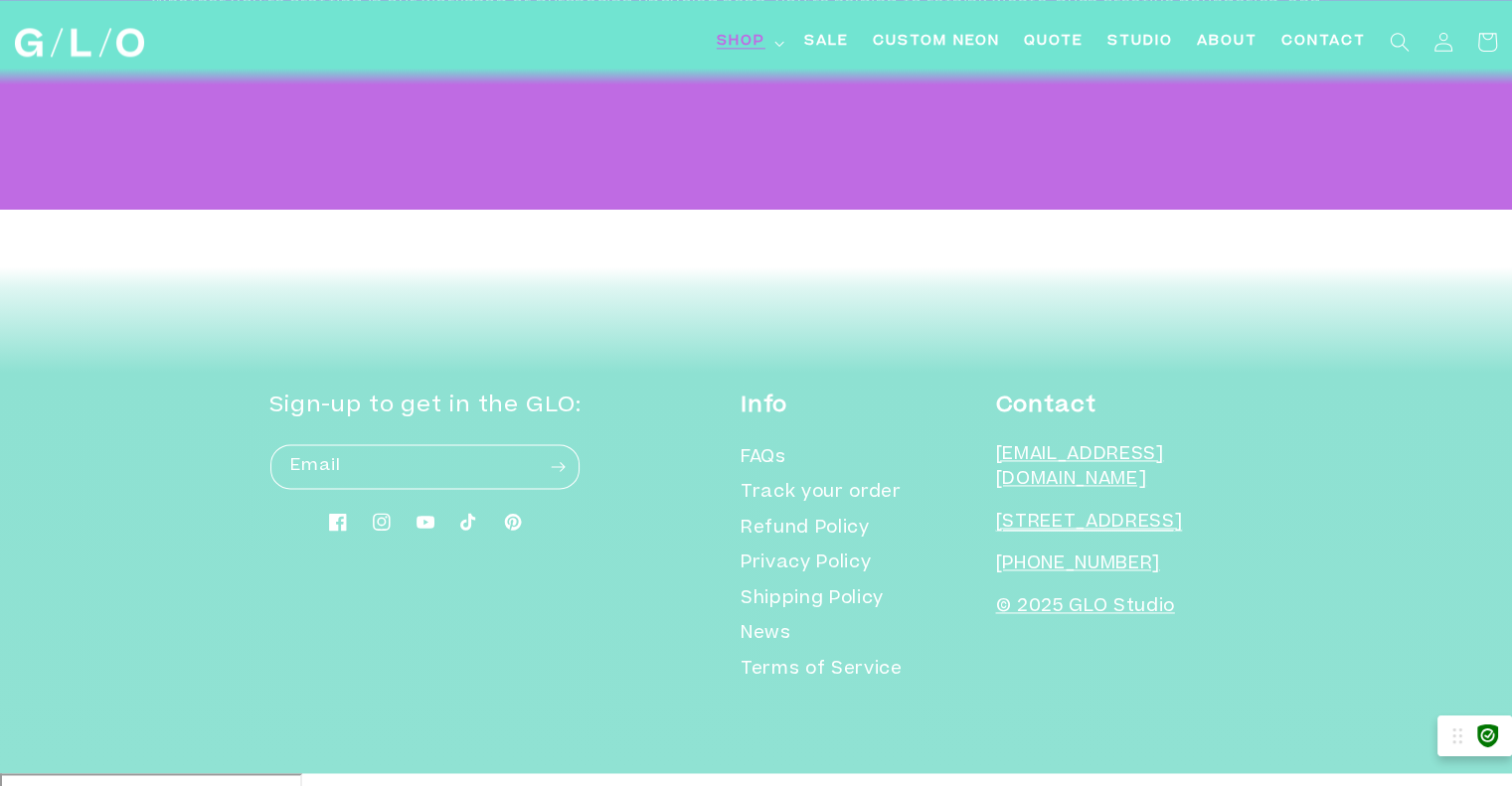 click on "Skip to content
Shop
Shop
LED Neon
Glass Neon
Mini LEDs
Events
Light Bar System" at bounding box center (756, -9934) 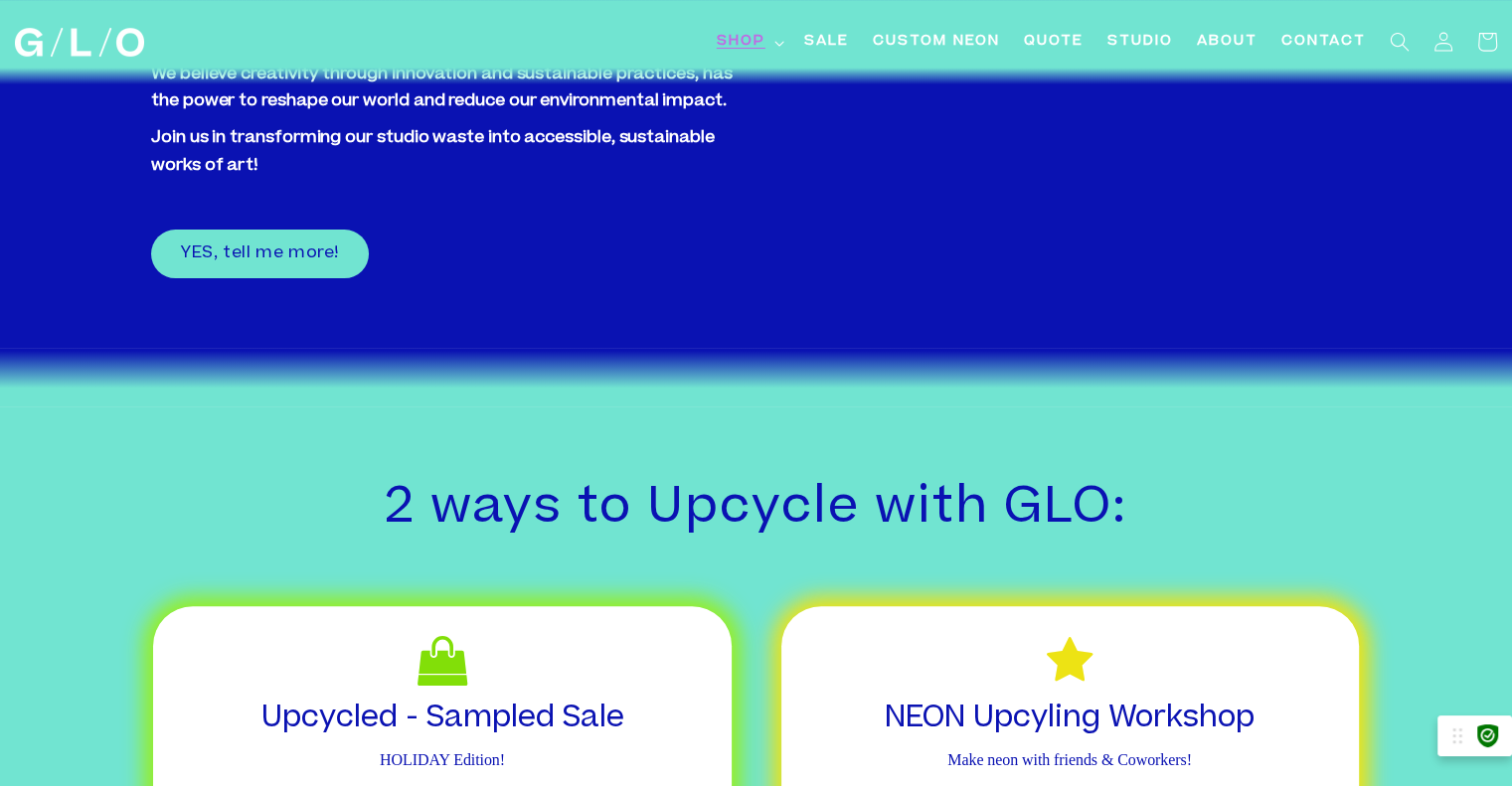 scroll, scrollTop: 0, scrollLeft: 0, axis: both 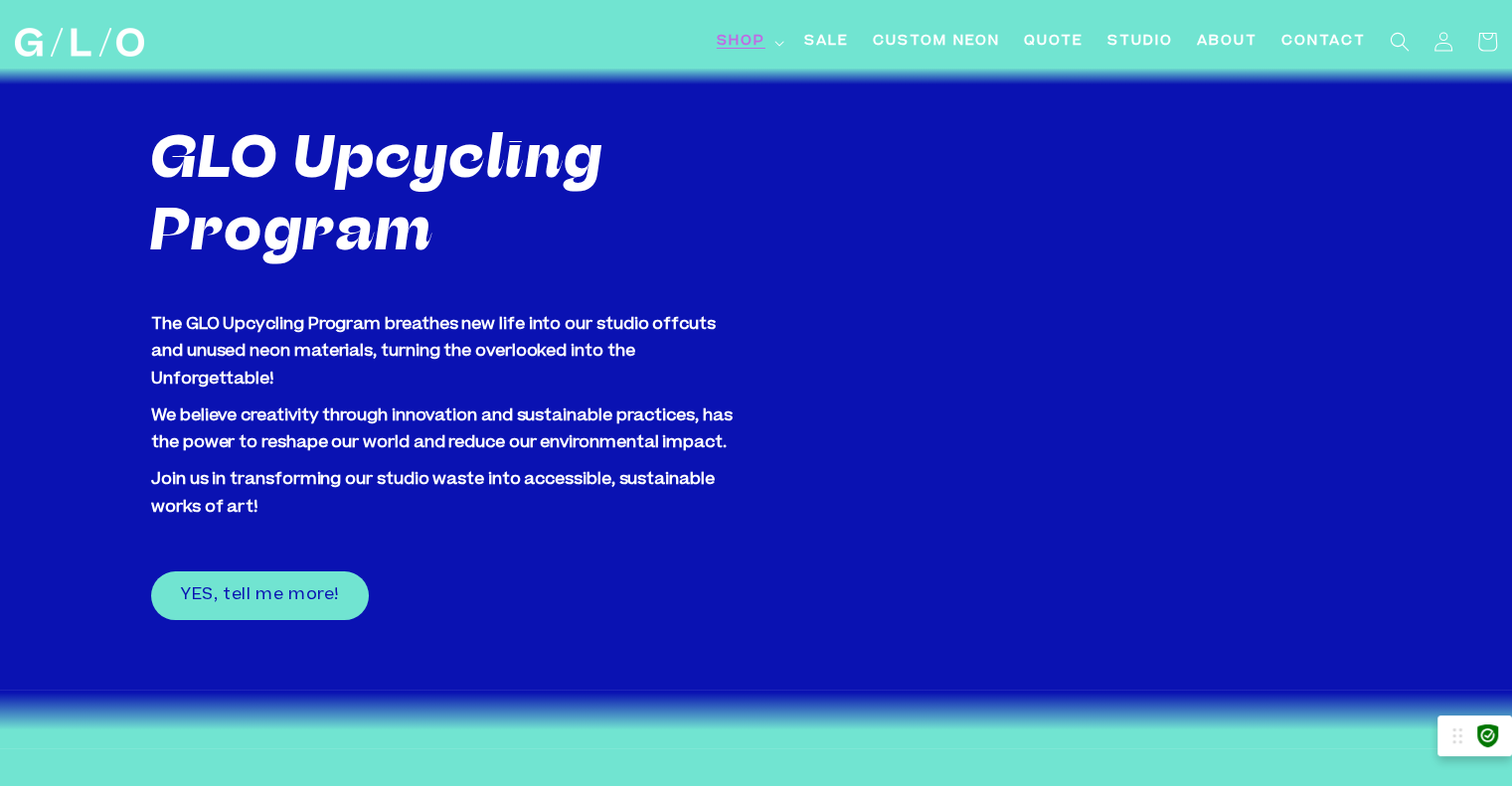 click at bounding box center (80, 42) 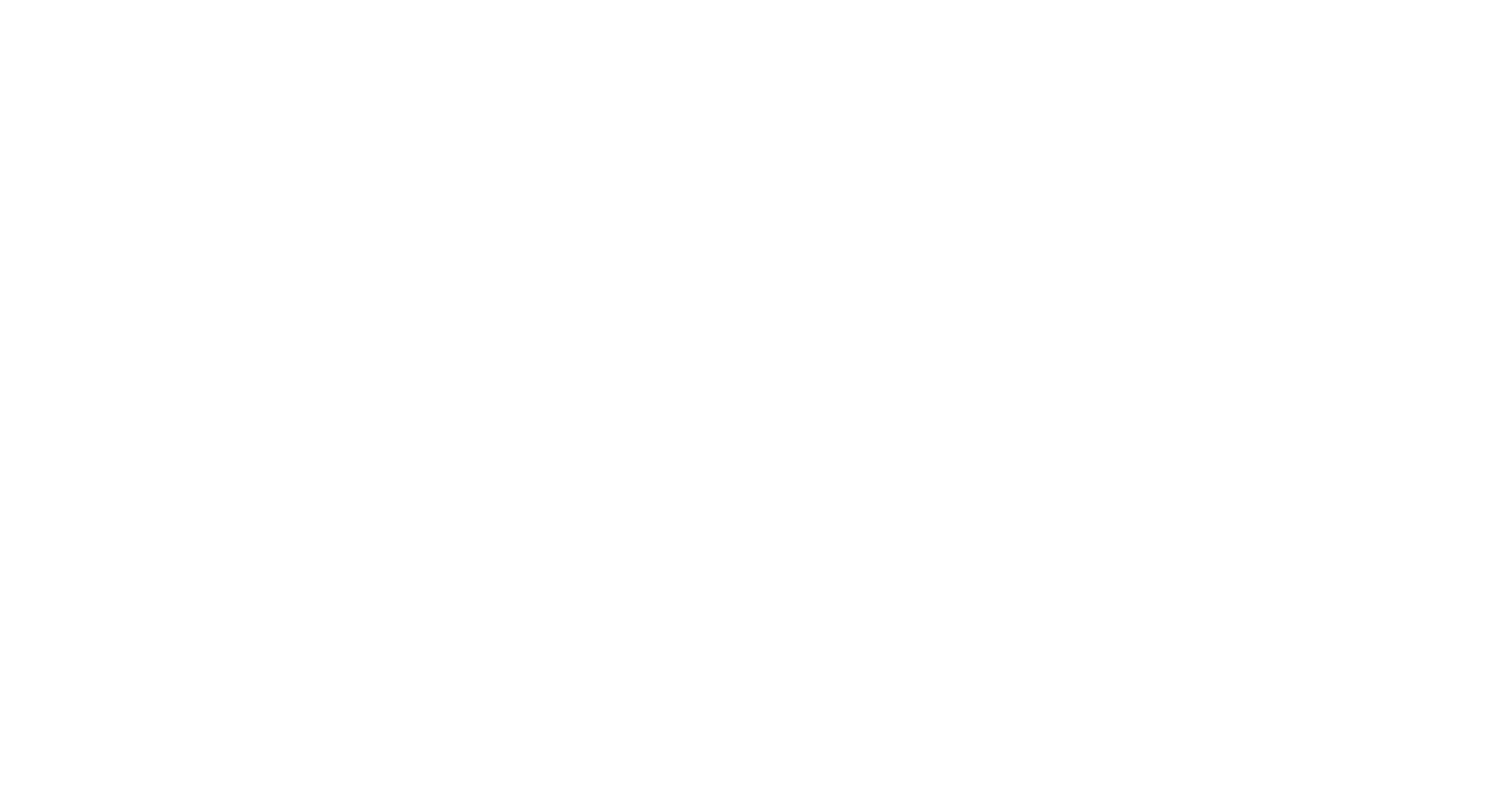 scroll, scrollTop: 0, scrollLeft: 0, axis: both 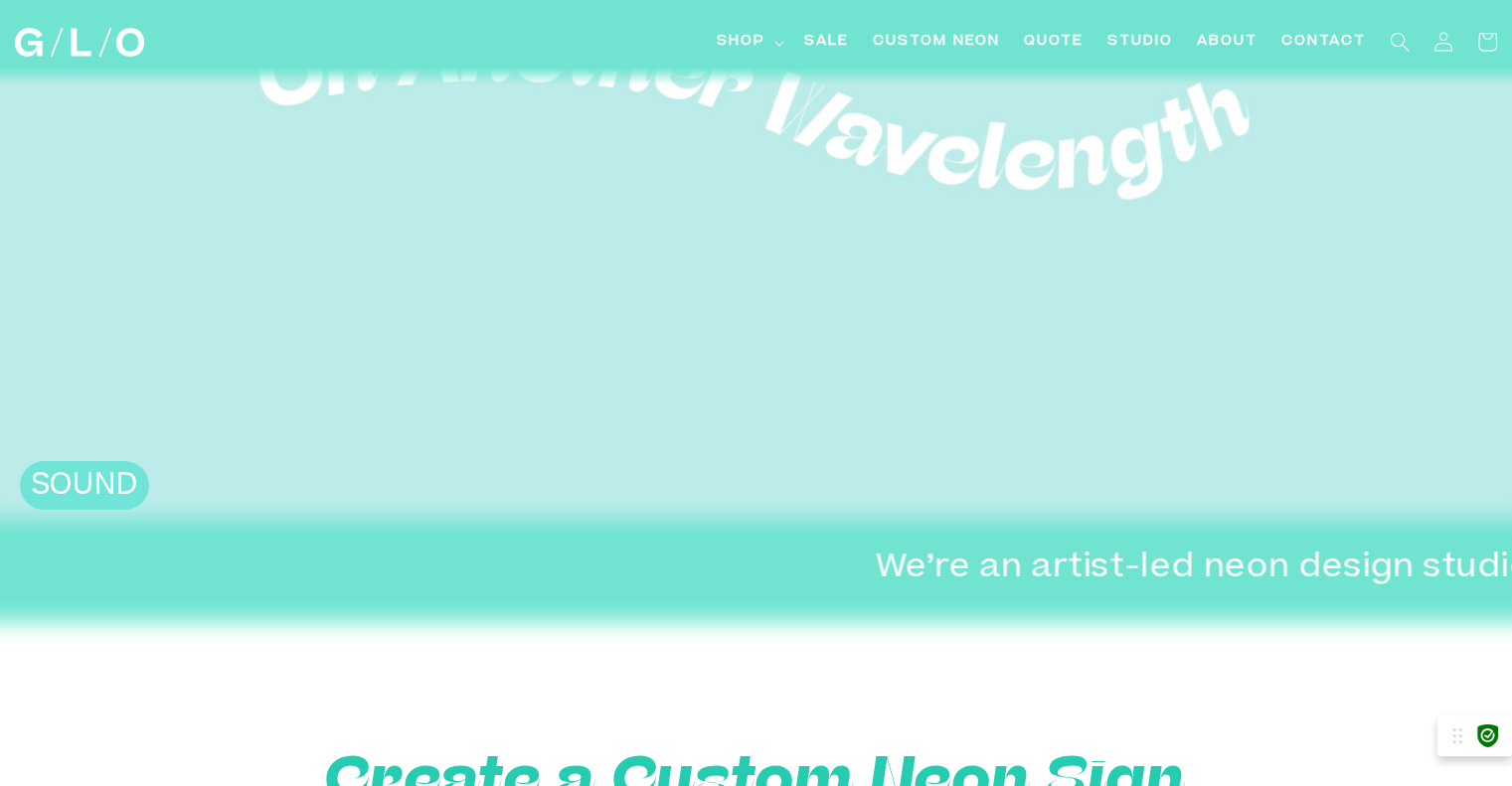 click at bounding box center (756, 6213) 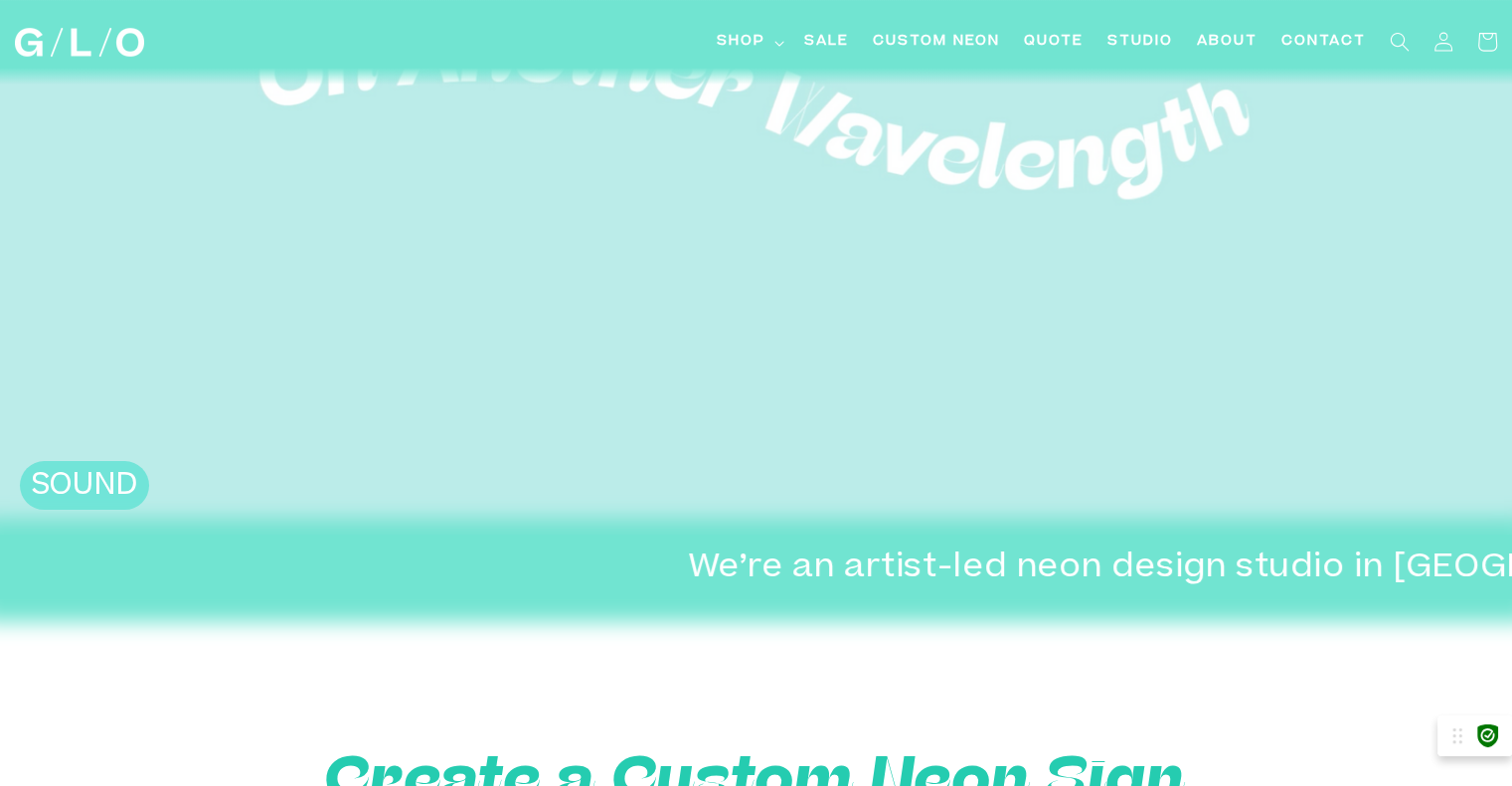 click at bounding box center (756, 6213) 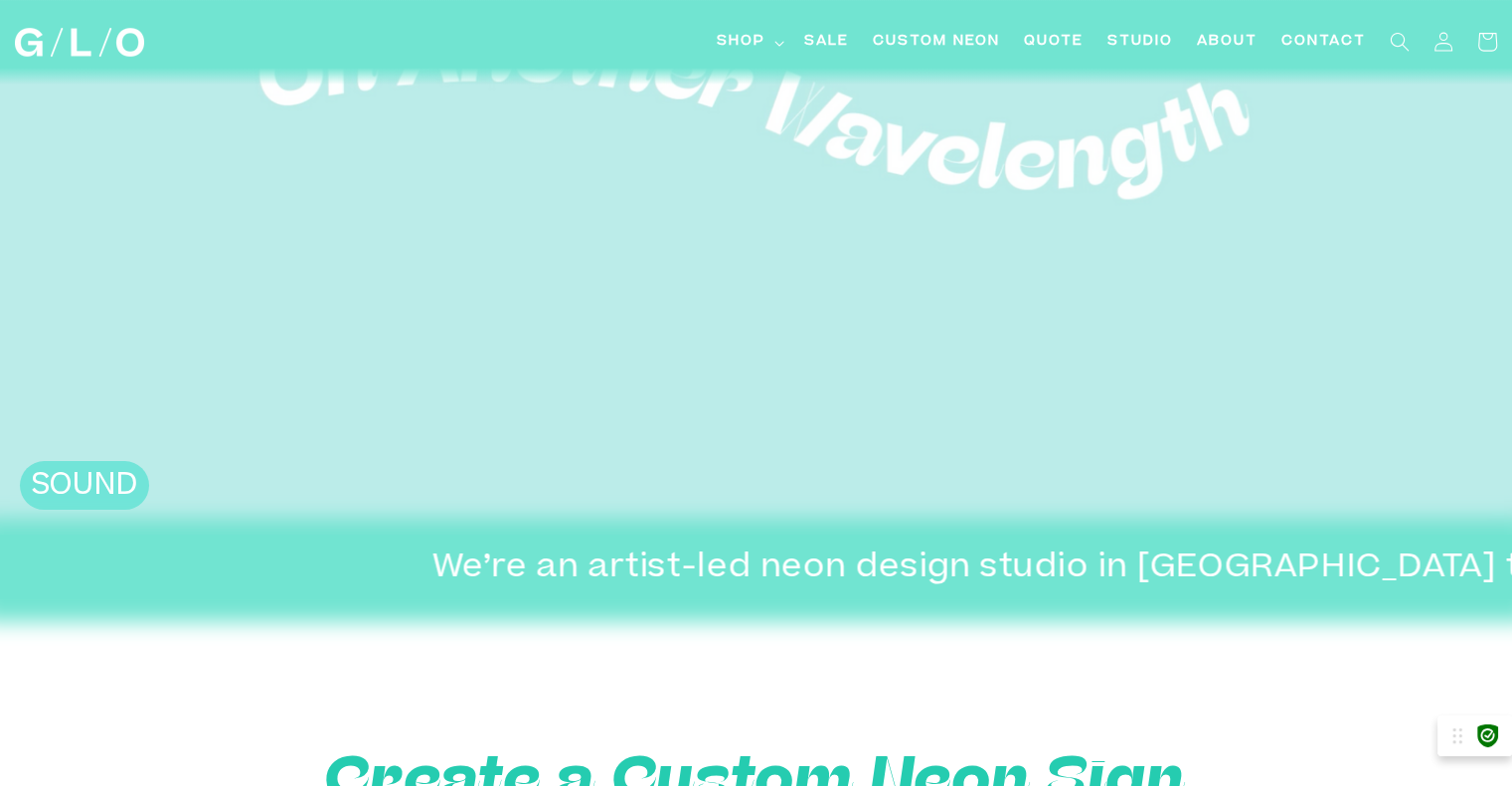click at bounding box center (756, 6213) 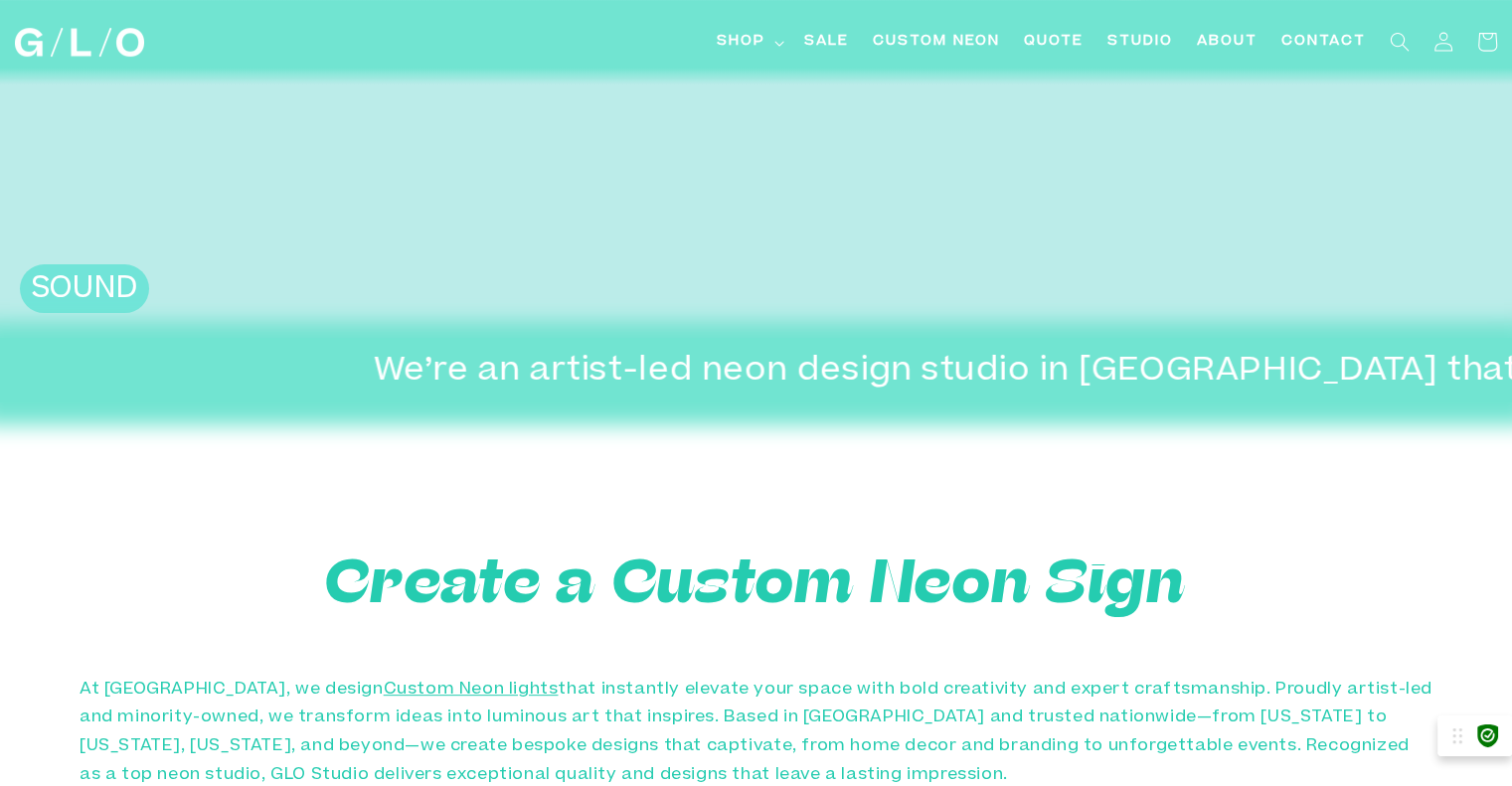 scroll, scrollTop: 573, scrollLeft: 0, axis: vertical 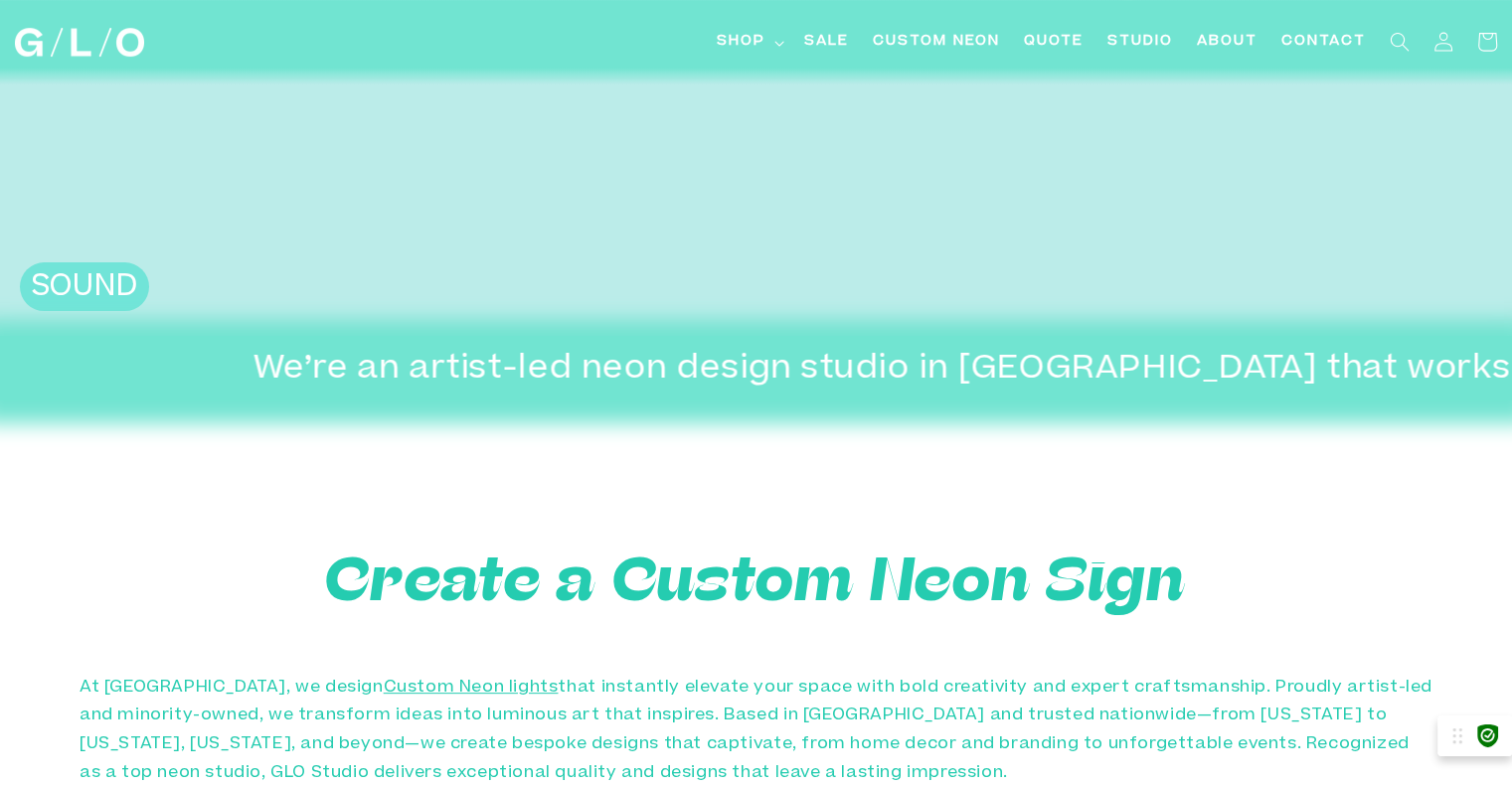 click at bounding box center [756, 6015] 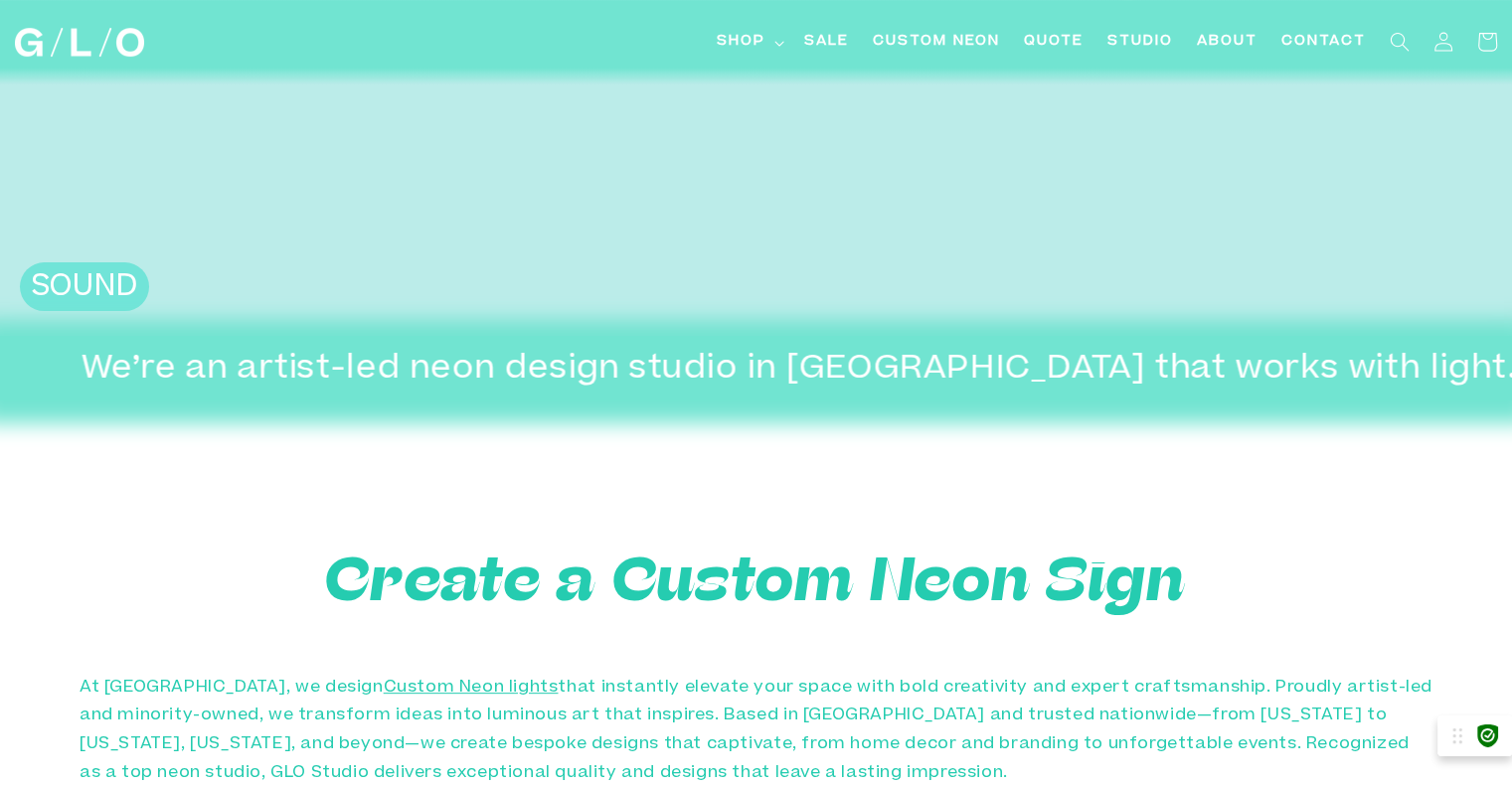 click at bounding box center [756, 6015] 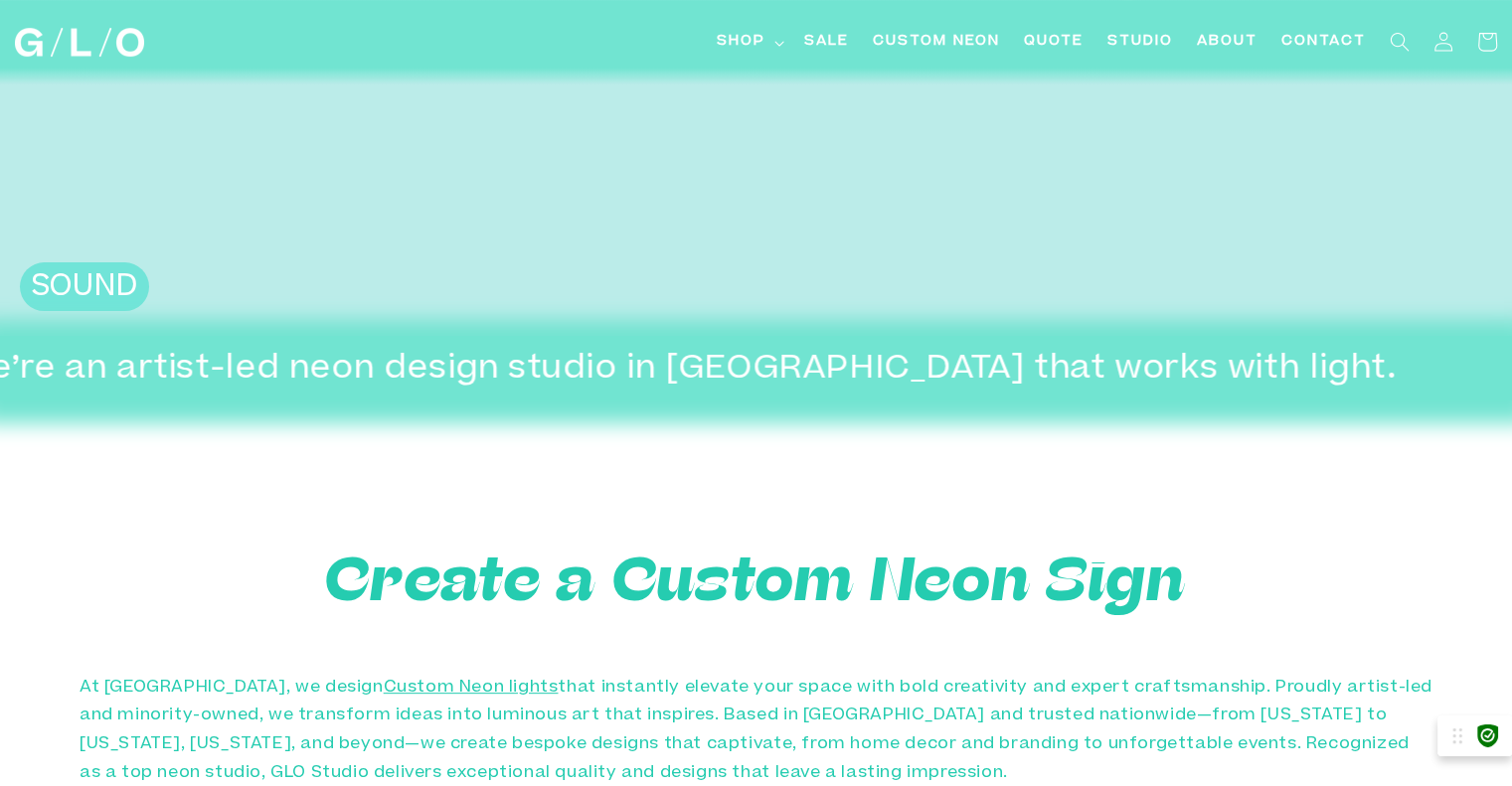 click at bounding box center [756, 6015] 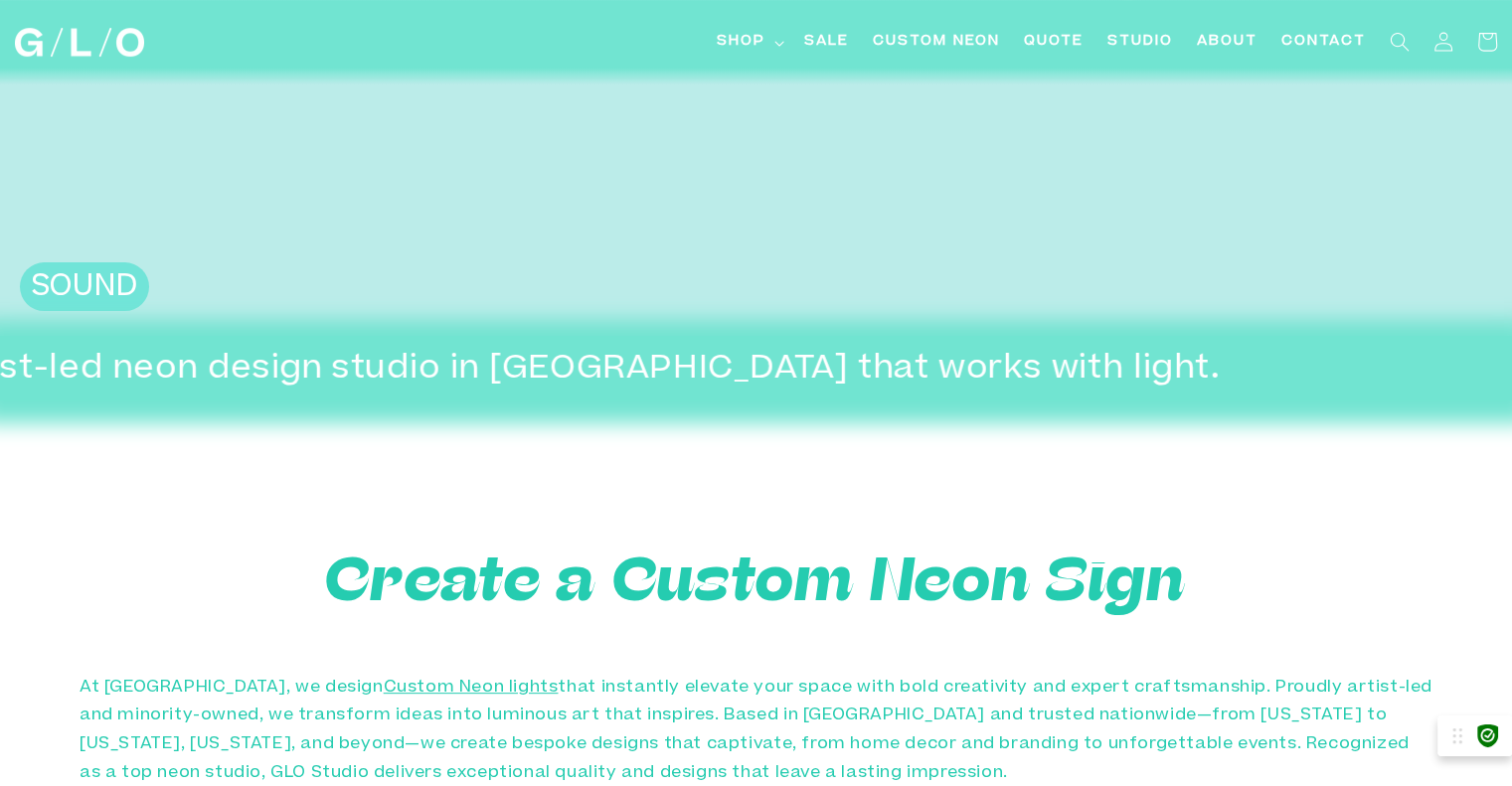 click at bounding box center (756, 6015) 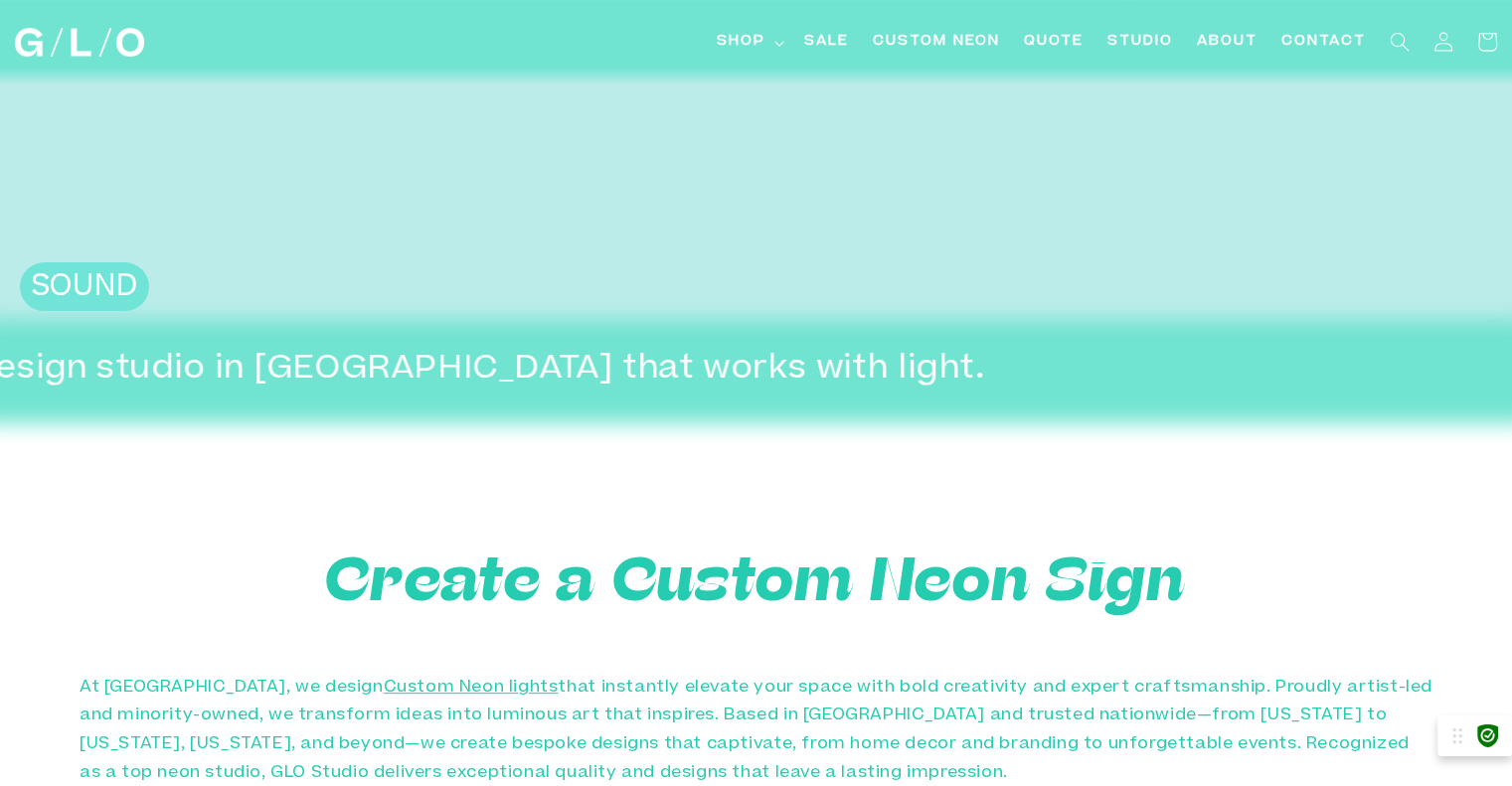 click at bounding box center [756, 6015] 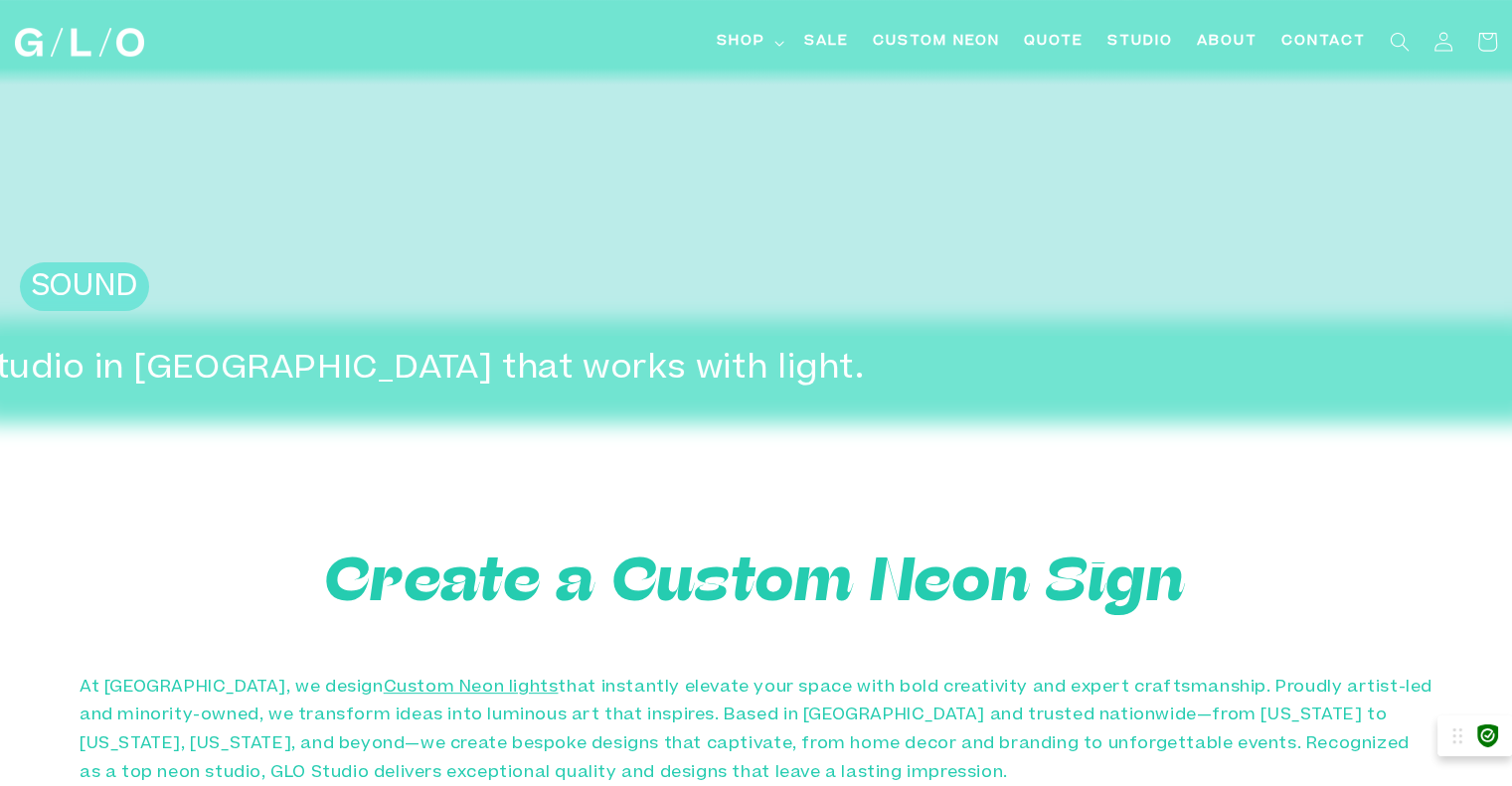click at bounding box center [756, 6015] 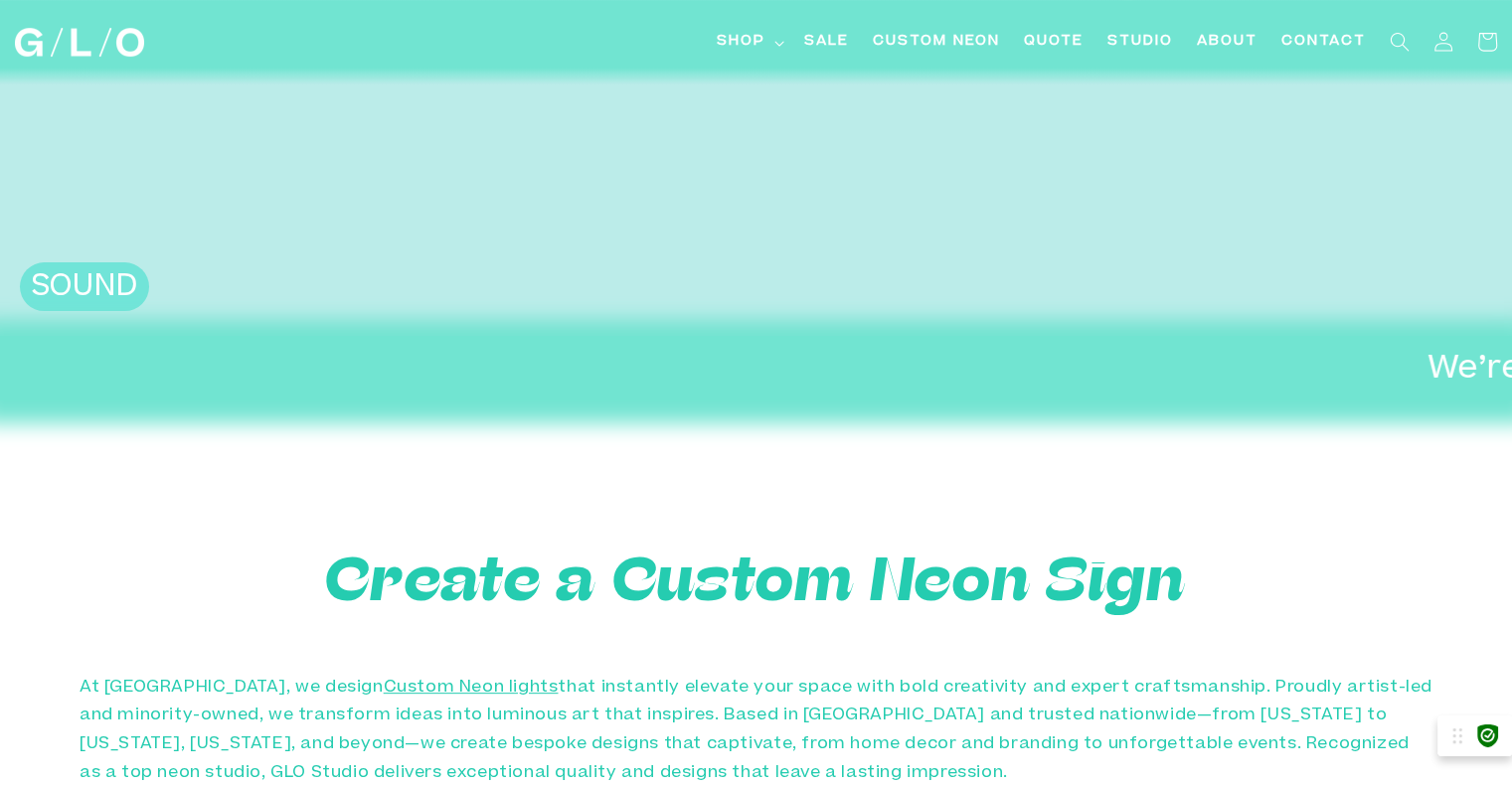 click at bounding box center [756, 6015] 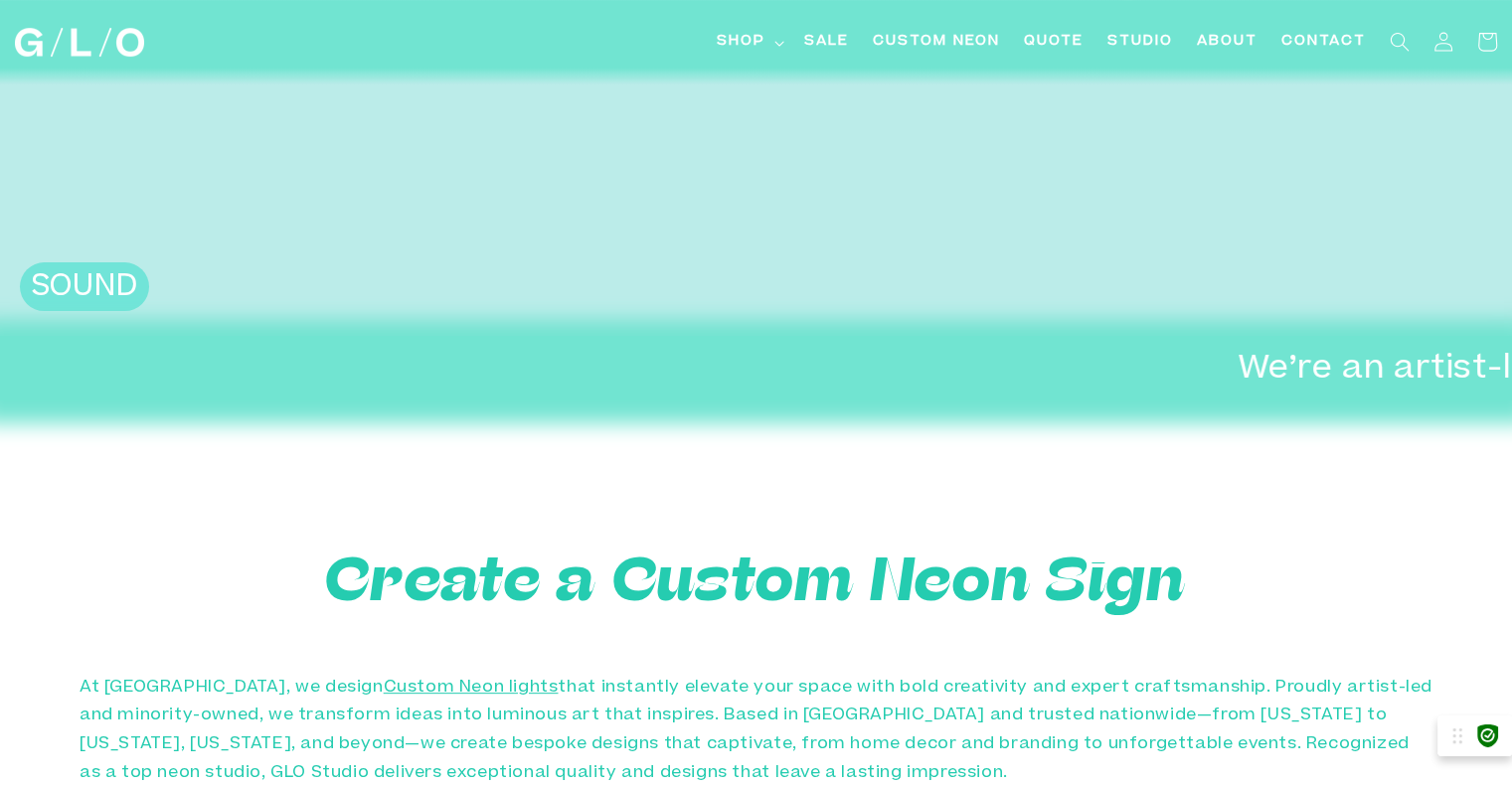 click at bounding box center (756, 6015) 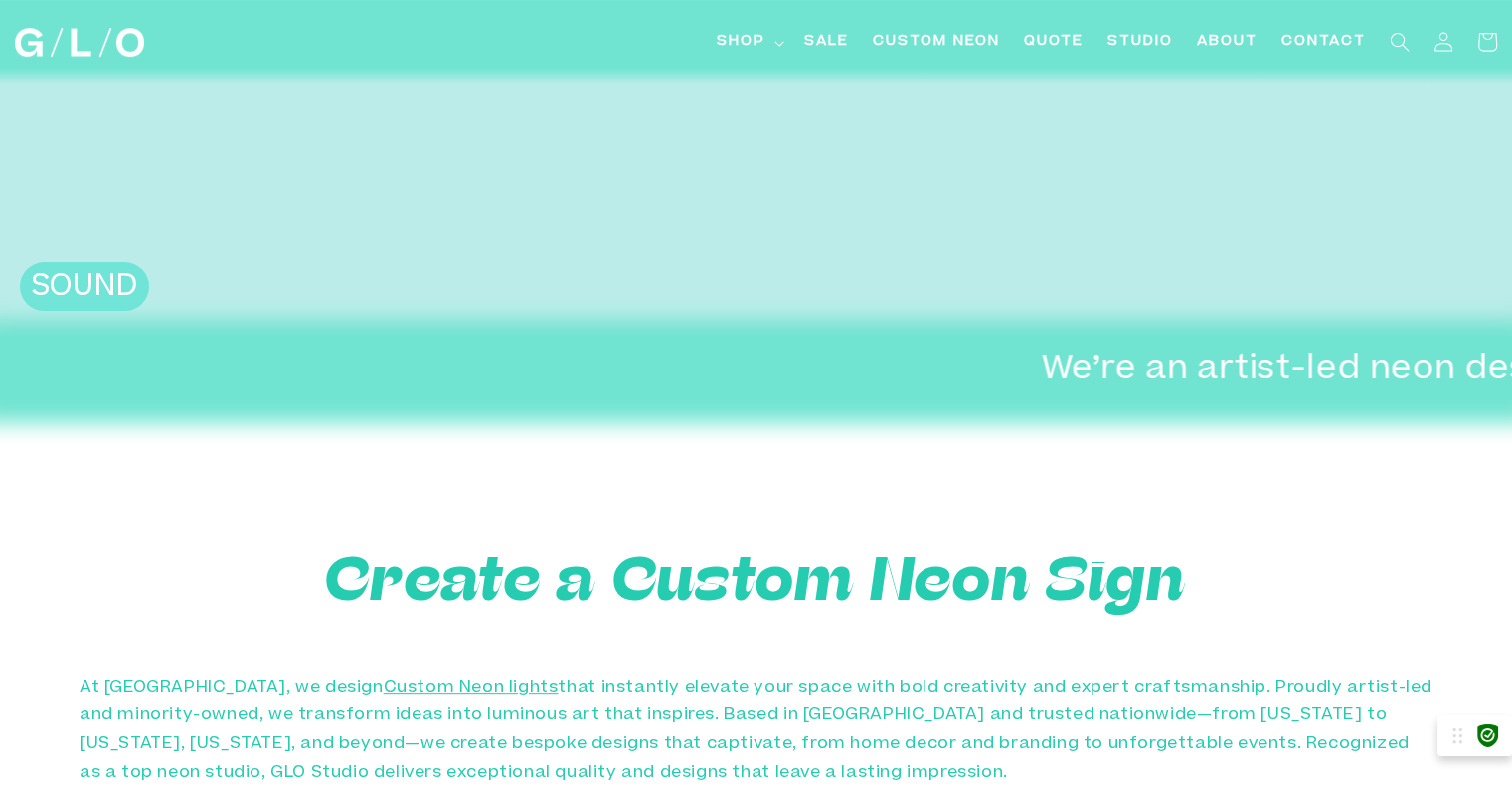 click at bounding box center [756, 6015] 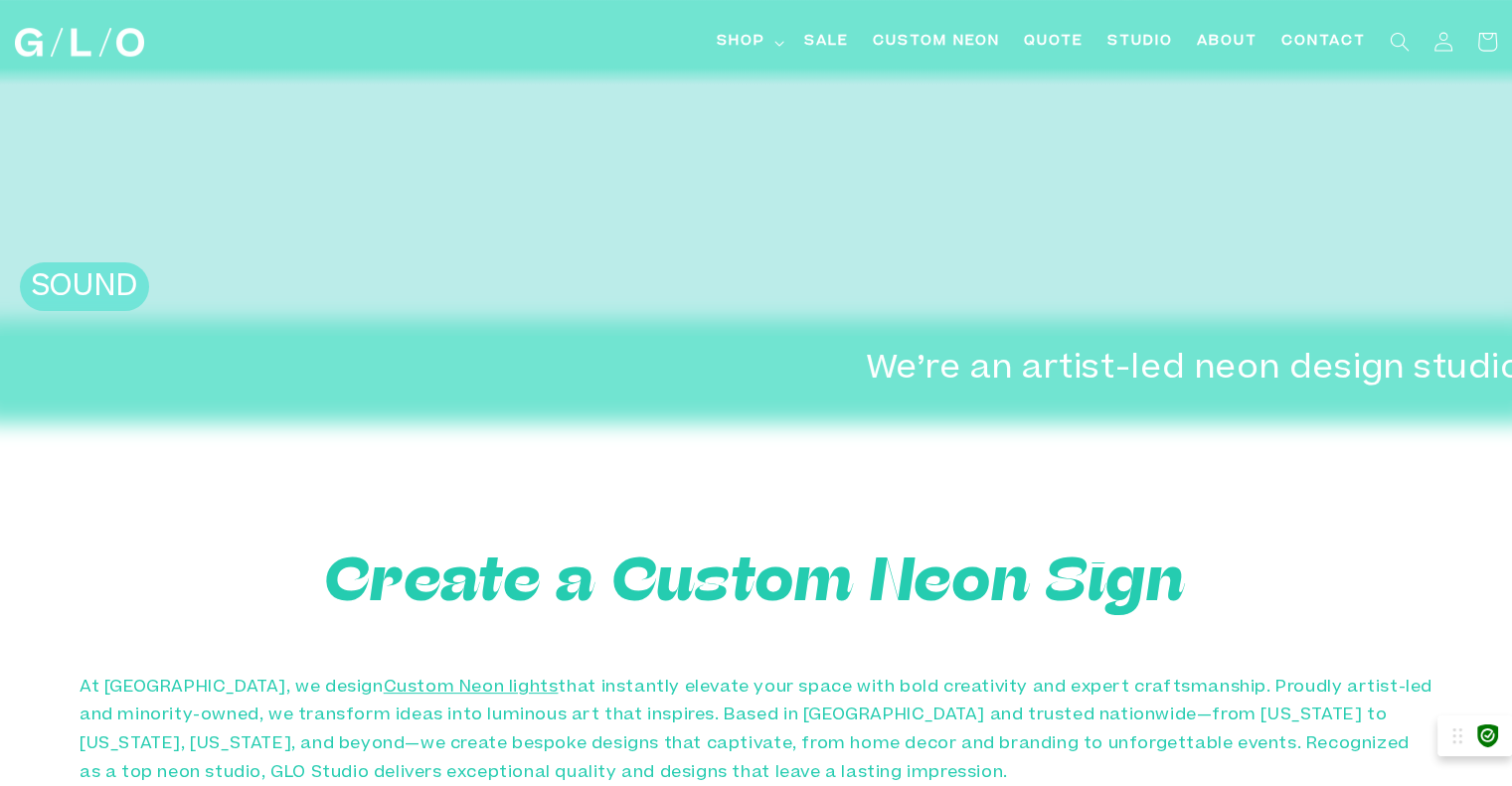 click at bounding box center [756, 6015] 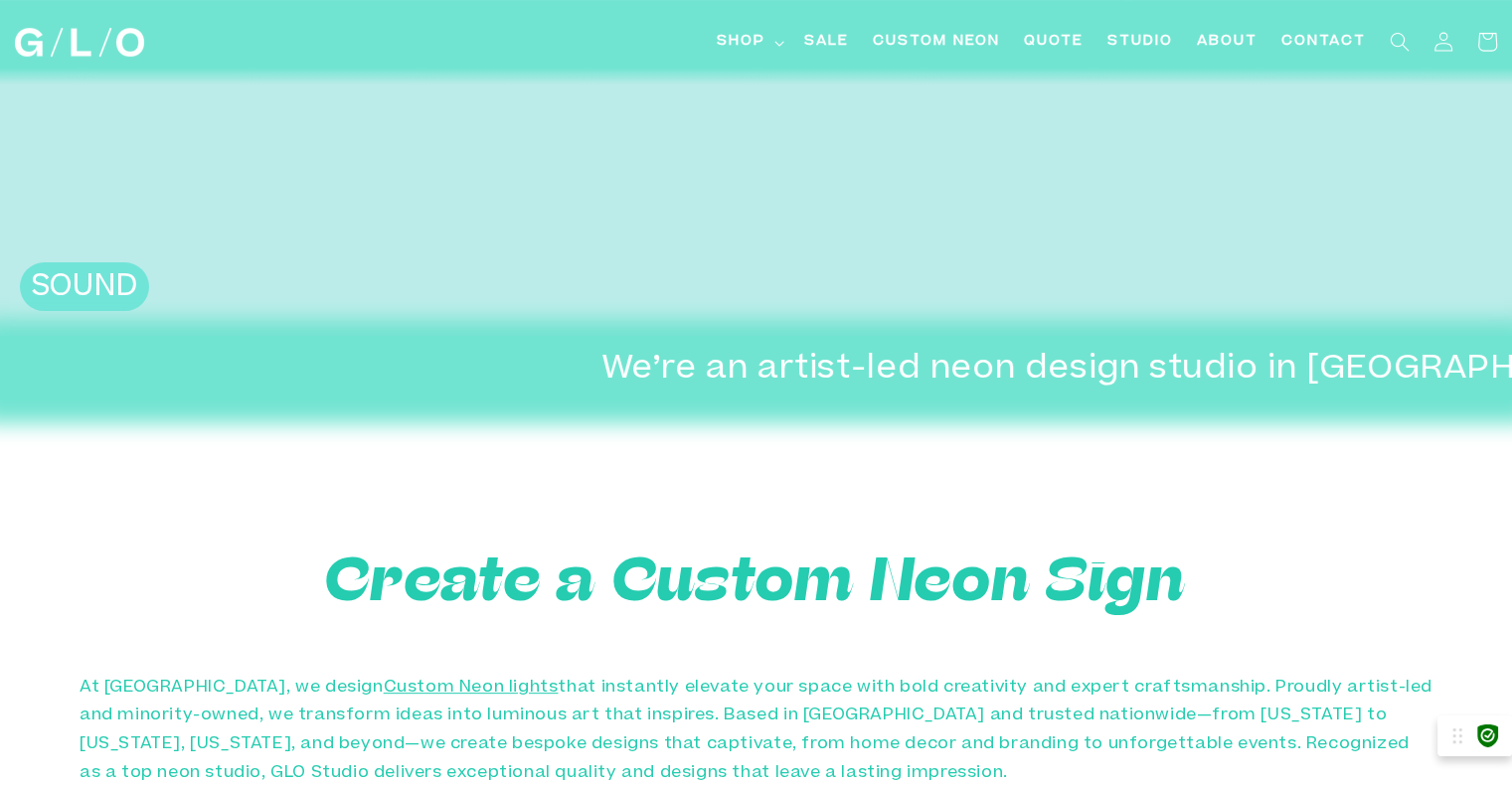 click at bounding box center (756, -88) 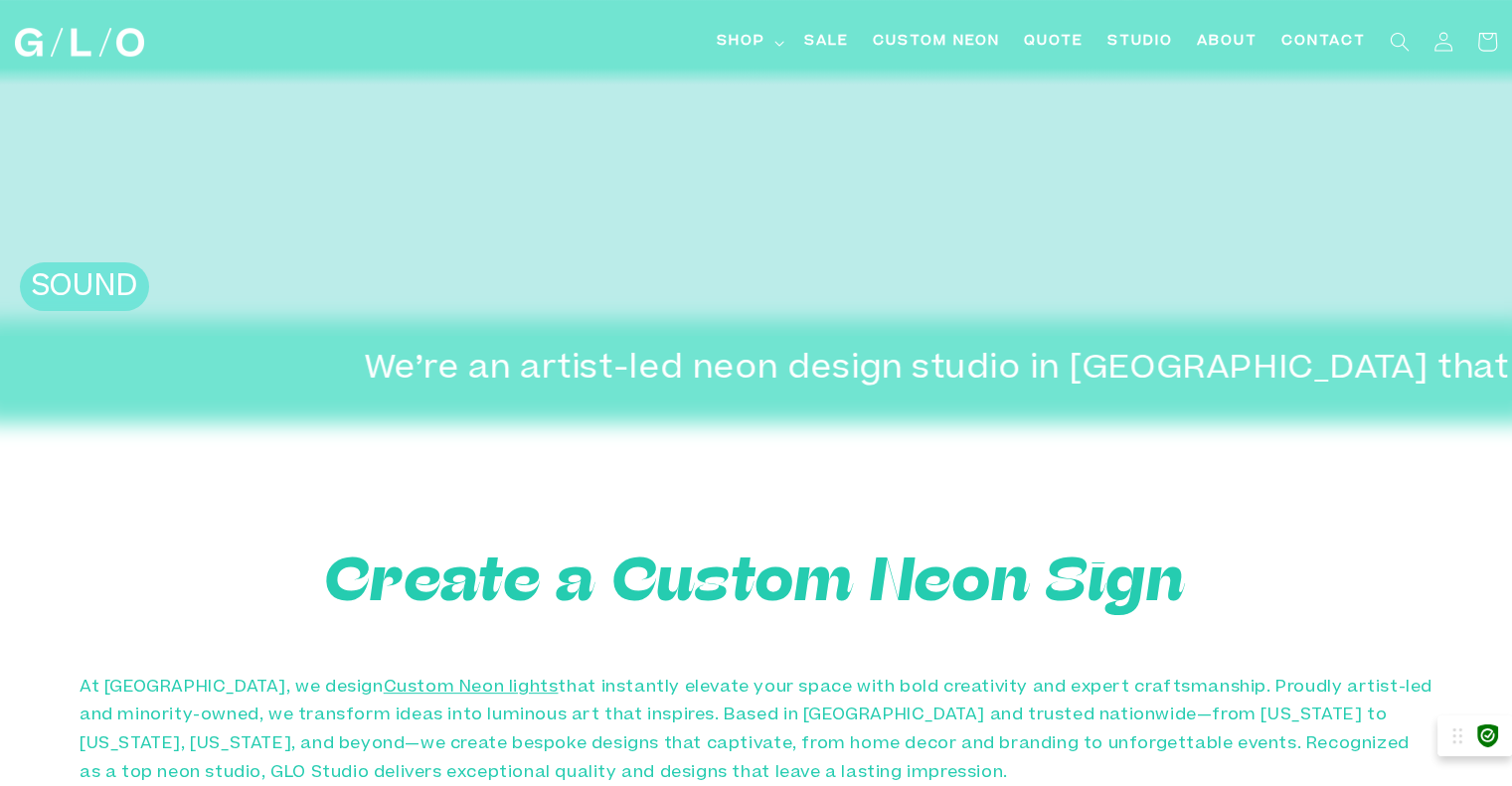 click at bounding box center (756, -88) 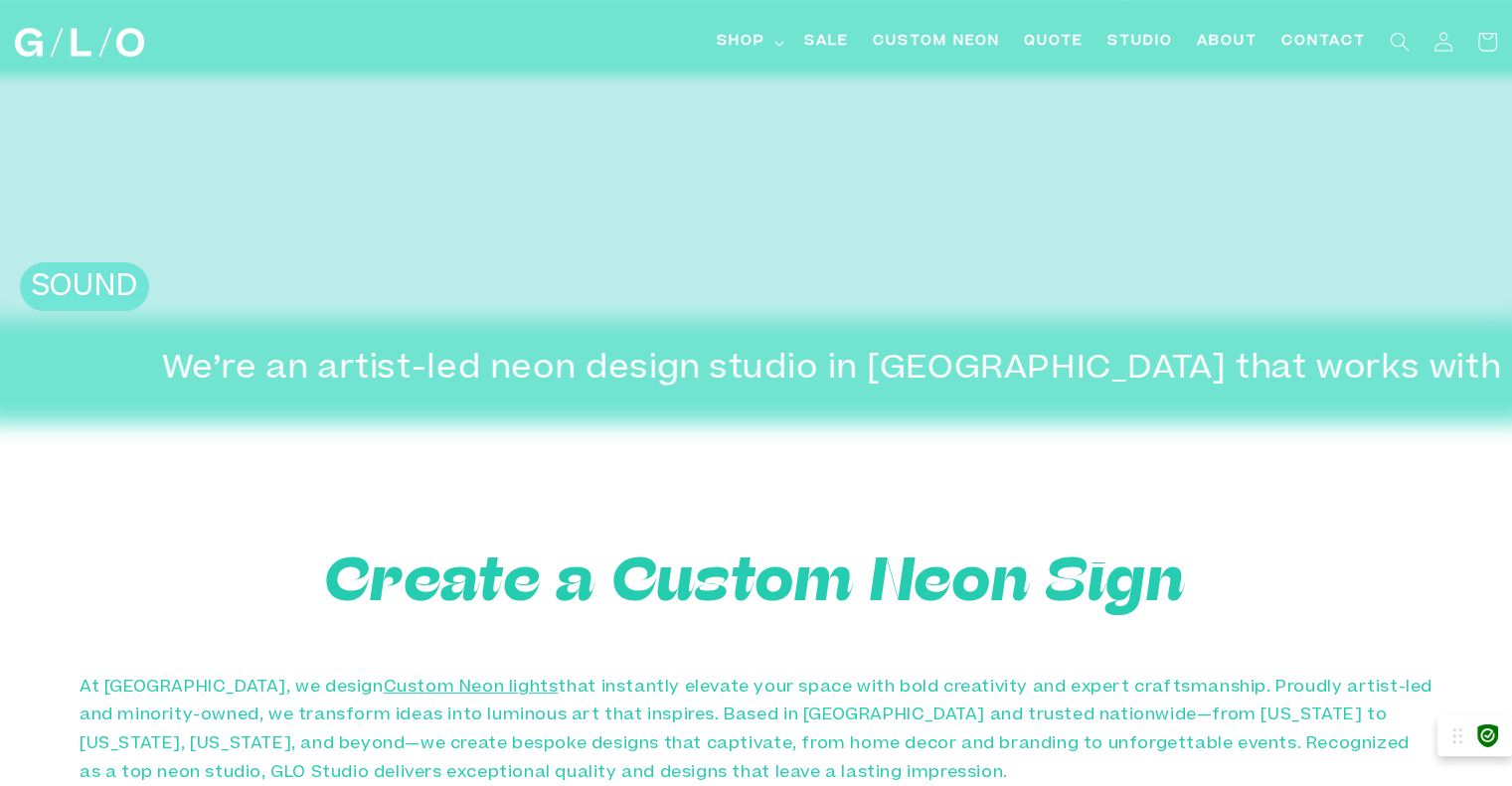 click at bounding box center (756, -88) 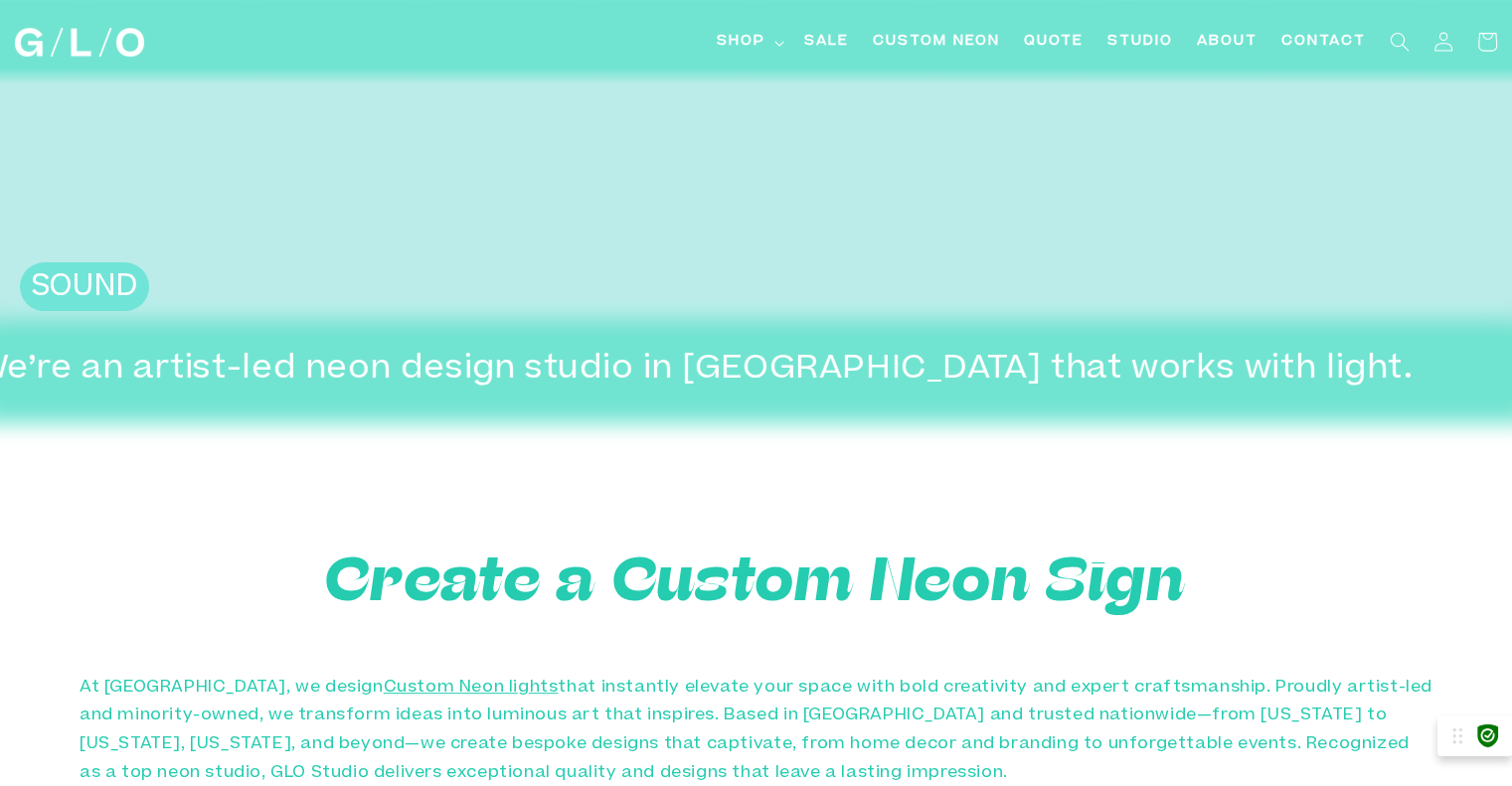 click on "Shop
Shop
LED Neon
Glass Neon
Mini LEDs
Events
Light Bar System
Gifts & Services" at bounding box center [756, 42] 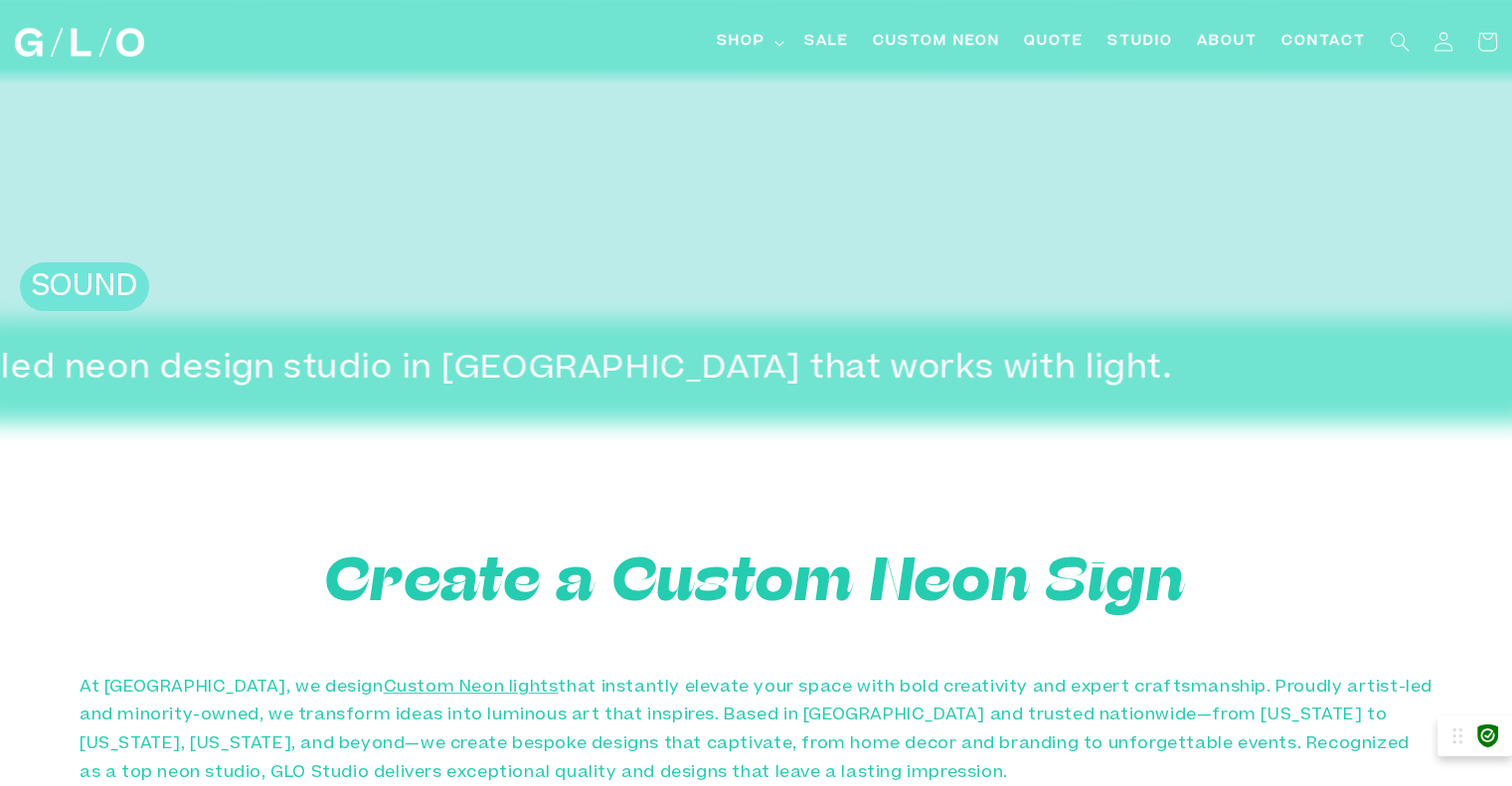 click at bounding box center (756, -88) 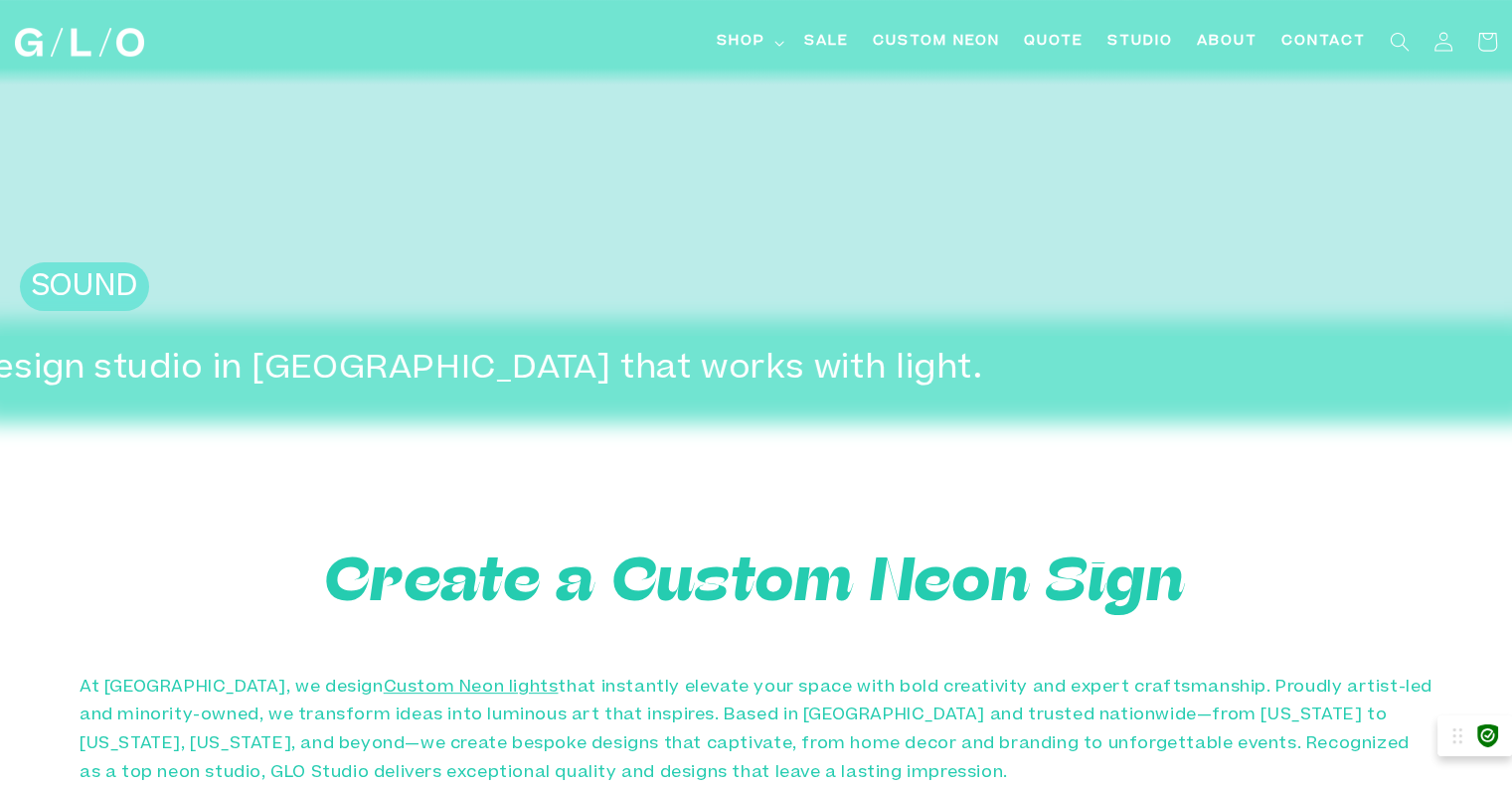 click at bounding box center (756, -88) 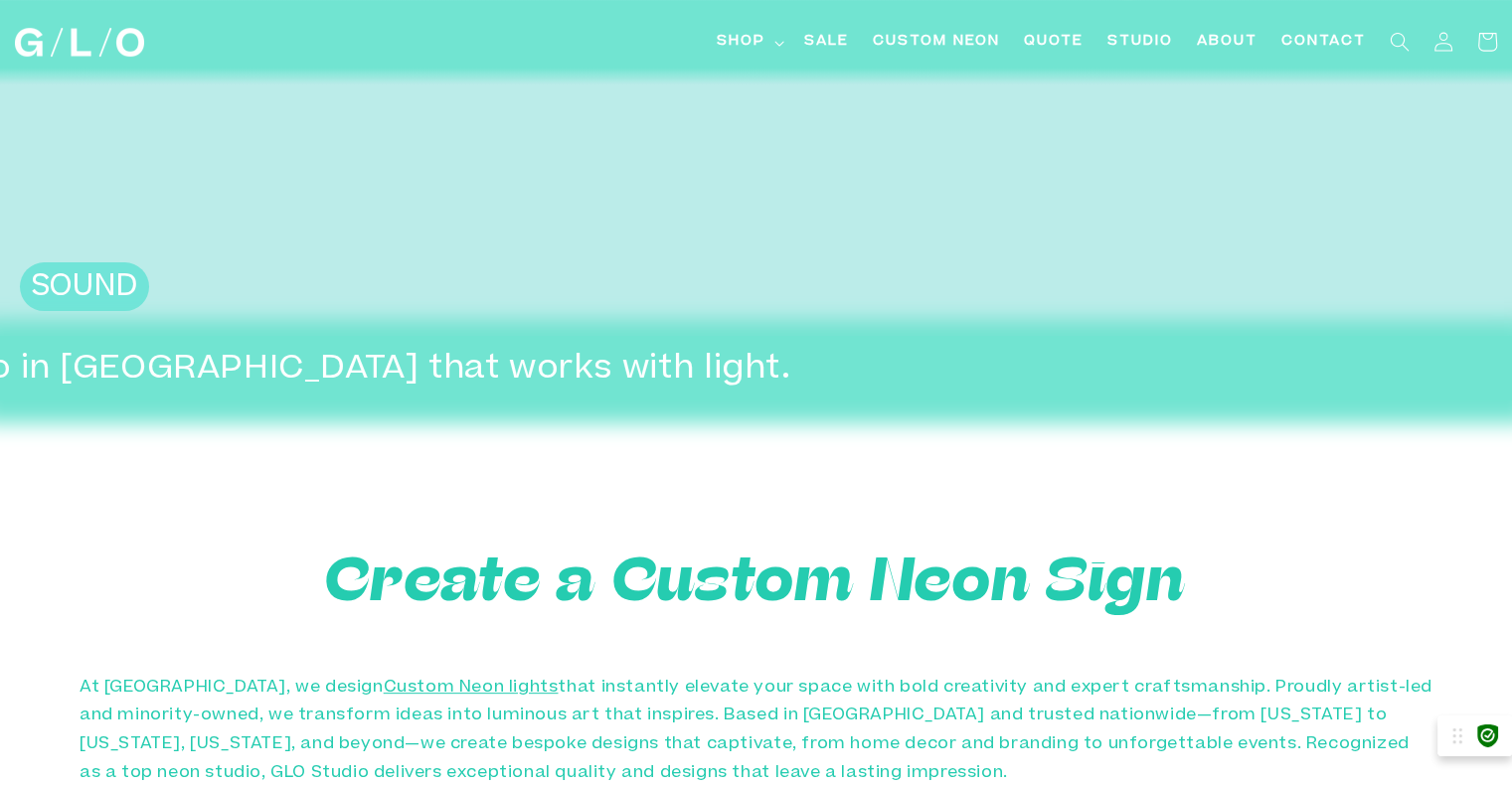 click at bounding box center [756, -88] 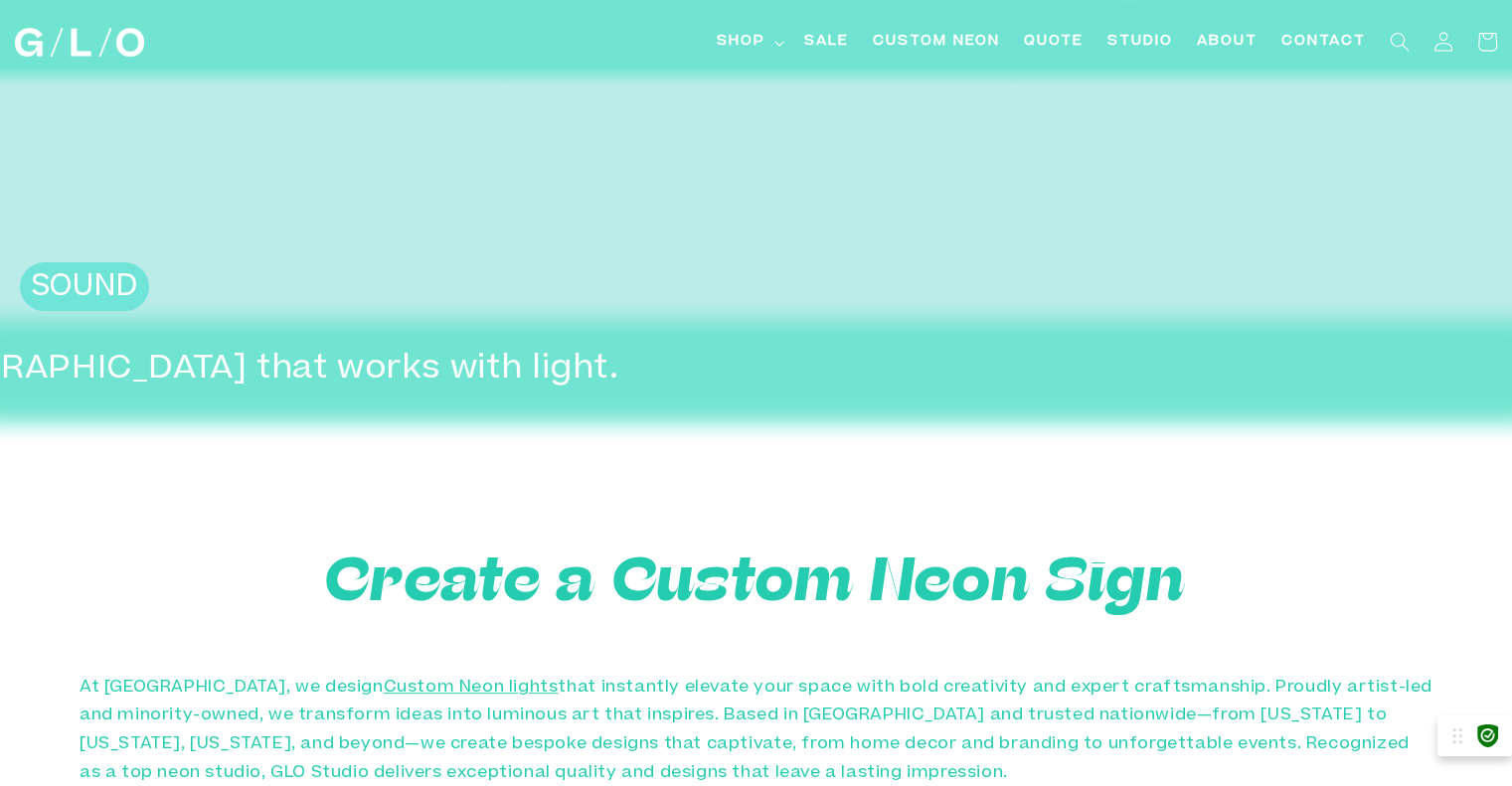 click at bounding box center [756, 6015] 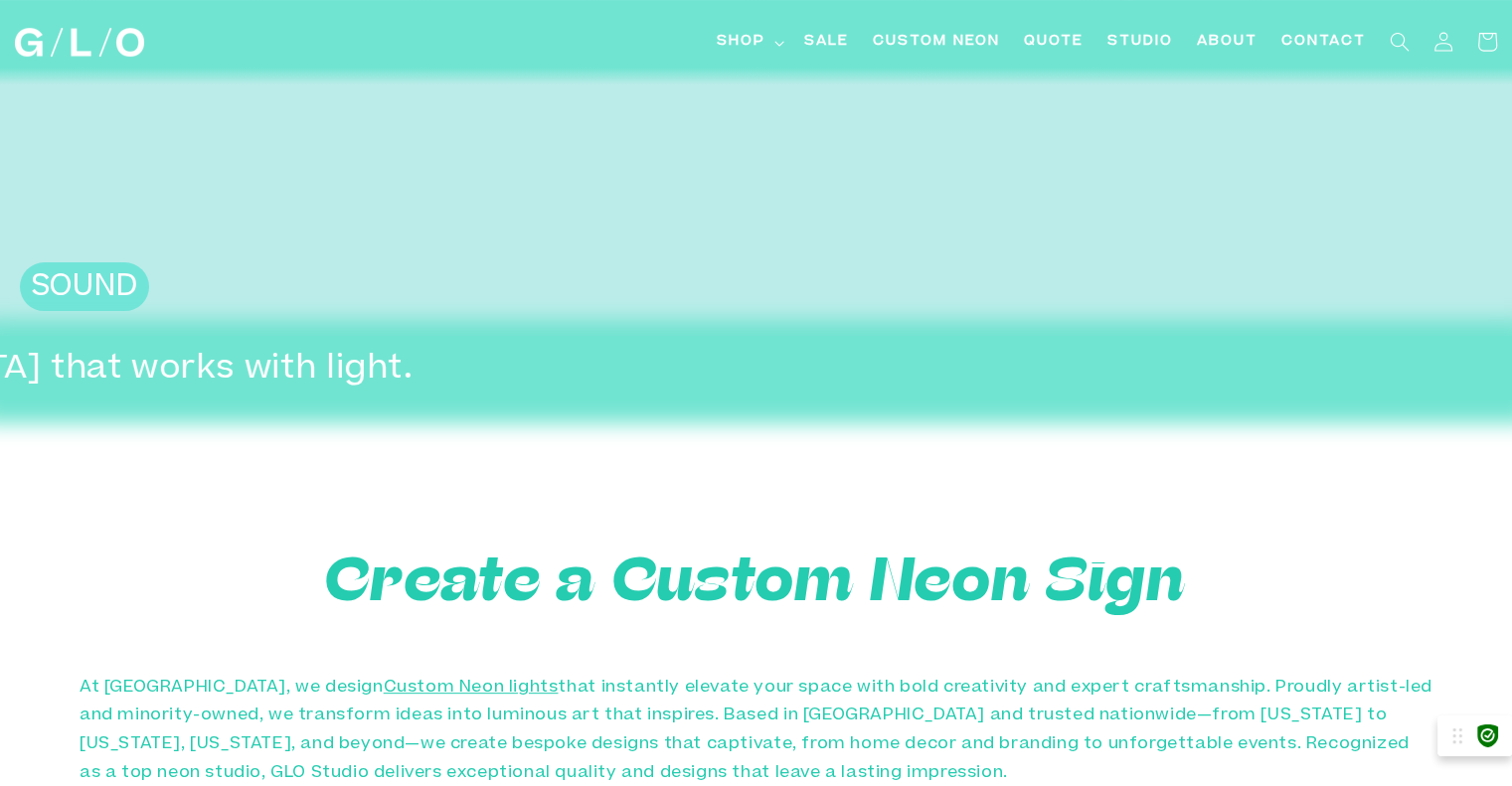 click at bounding box center (756, 6015) 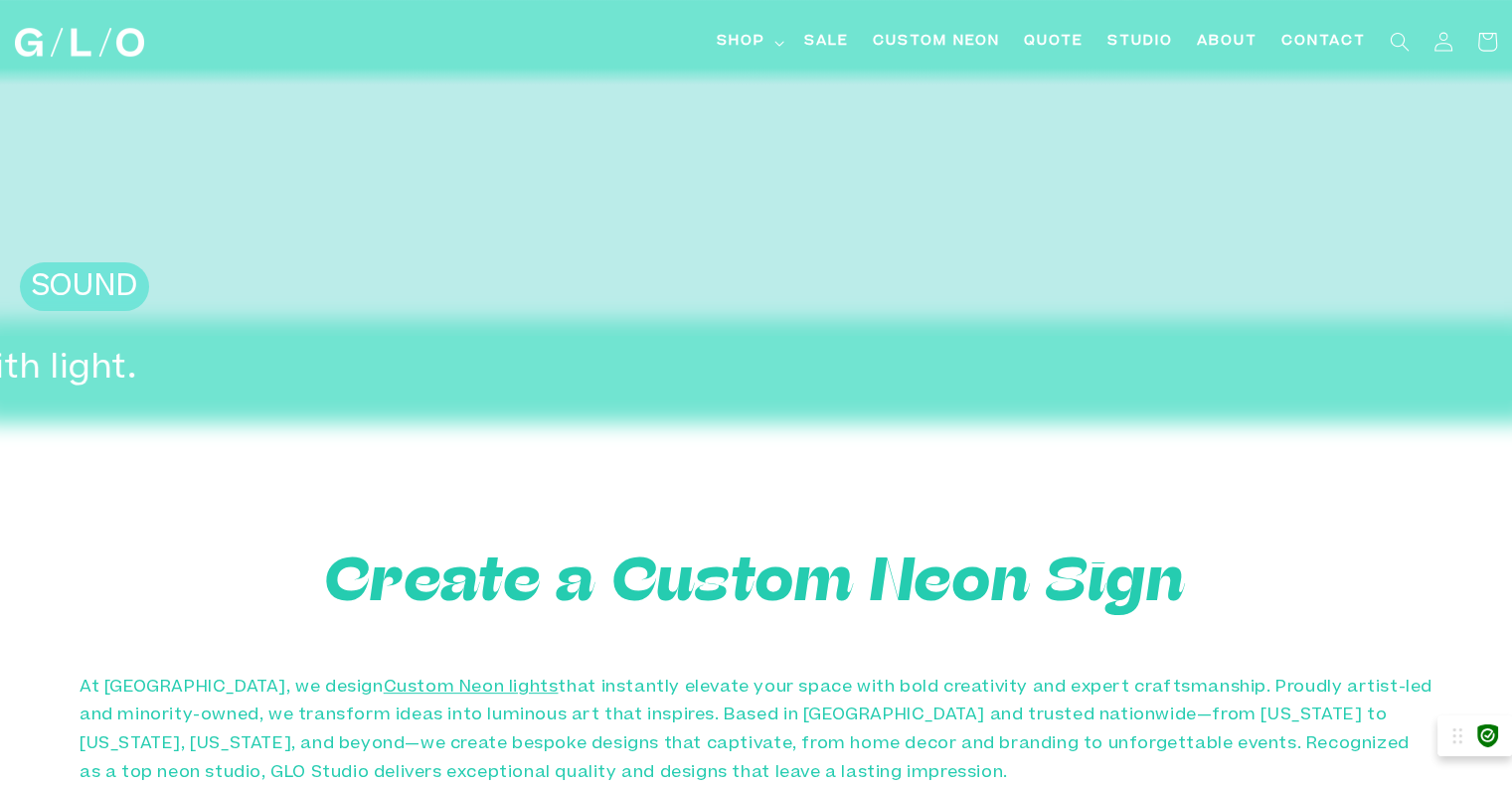 click at bounding box center (756, 6015) 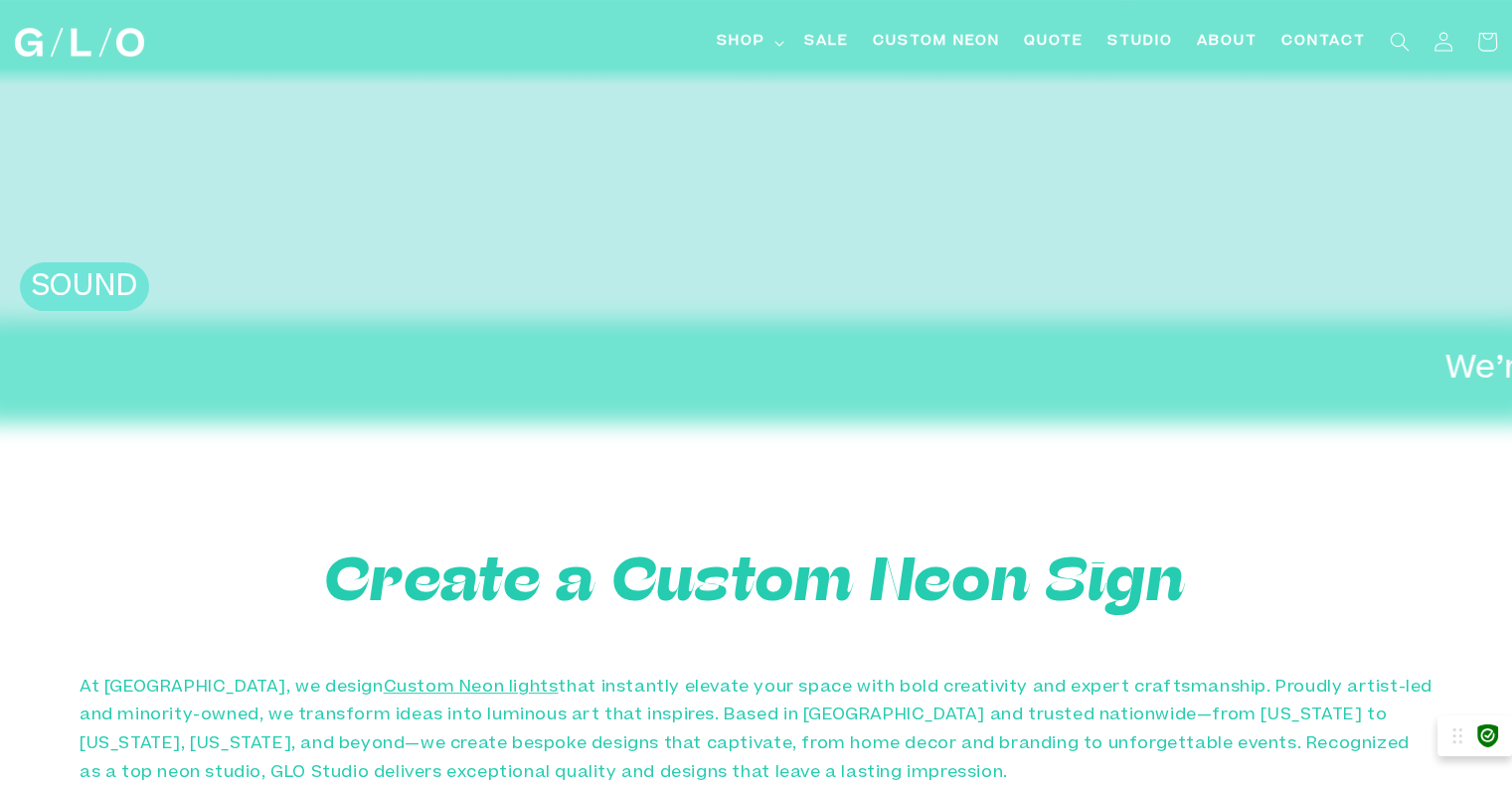 click at bounding box center (756, 6015) 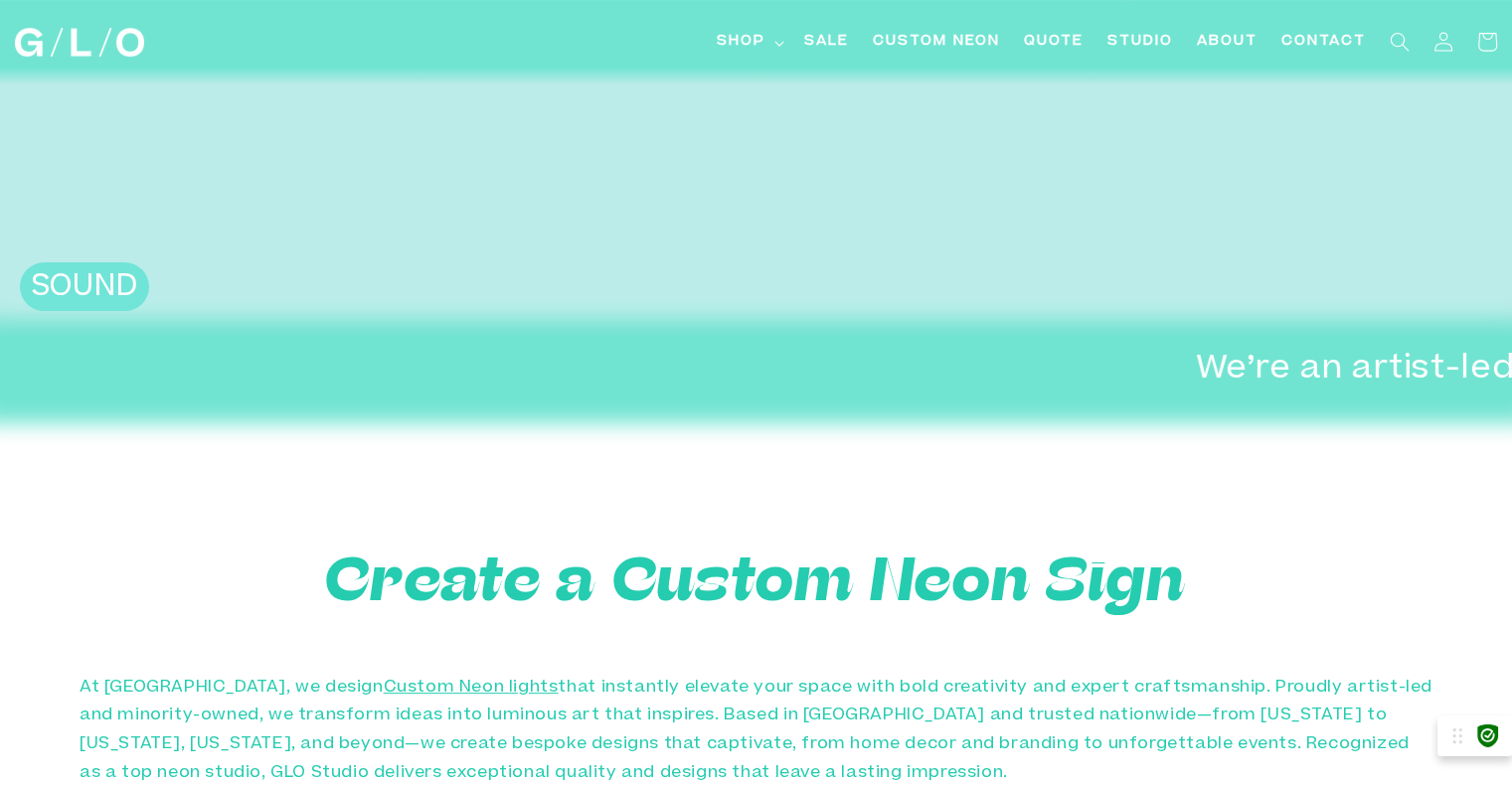 click at bounding box center [756, 6015] 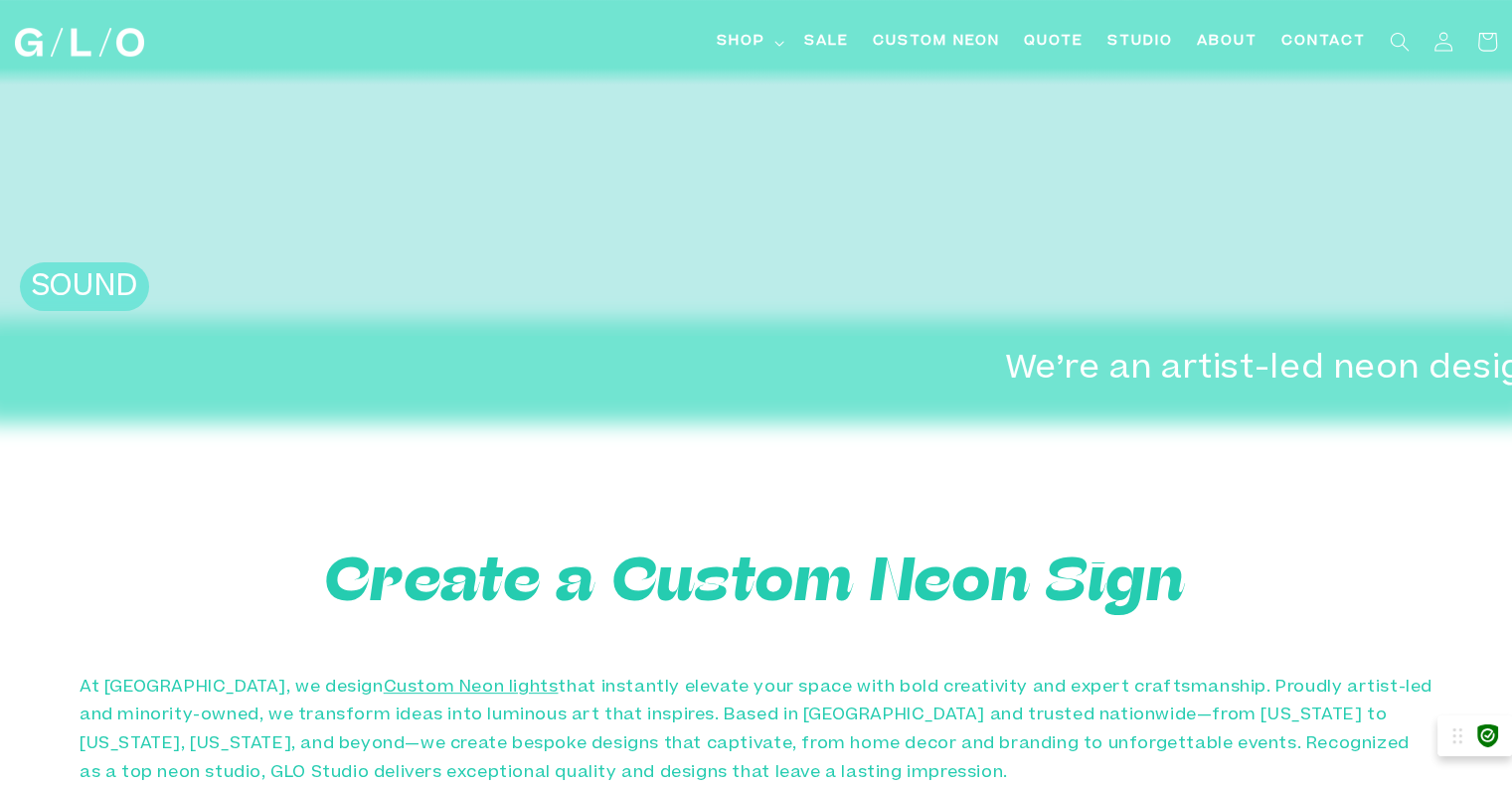 click at bounding box center [756, 6015] 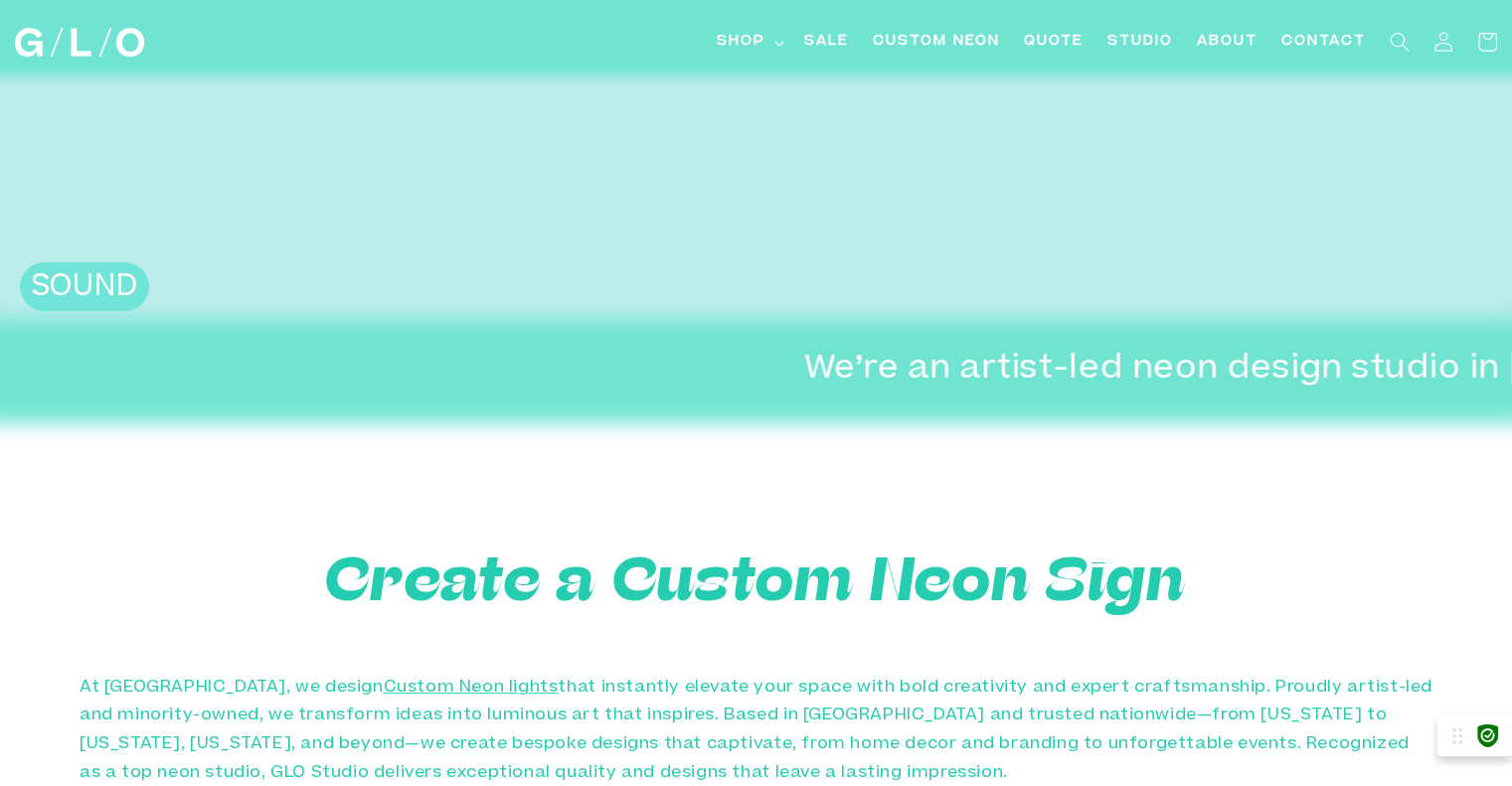 click at bounding box center [756, 6015] 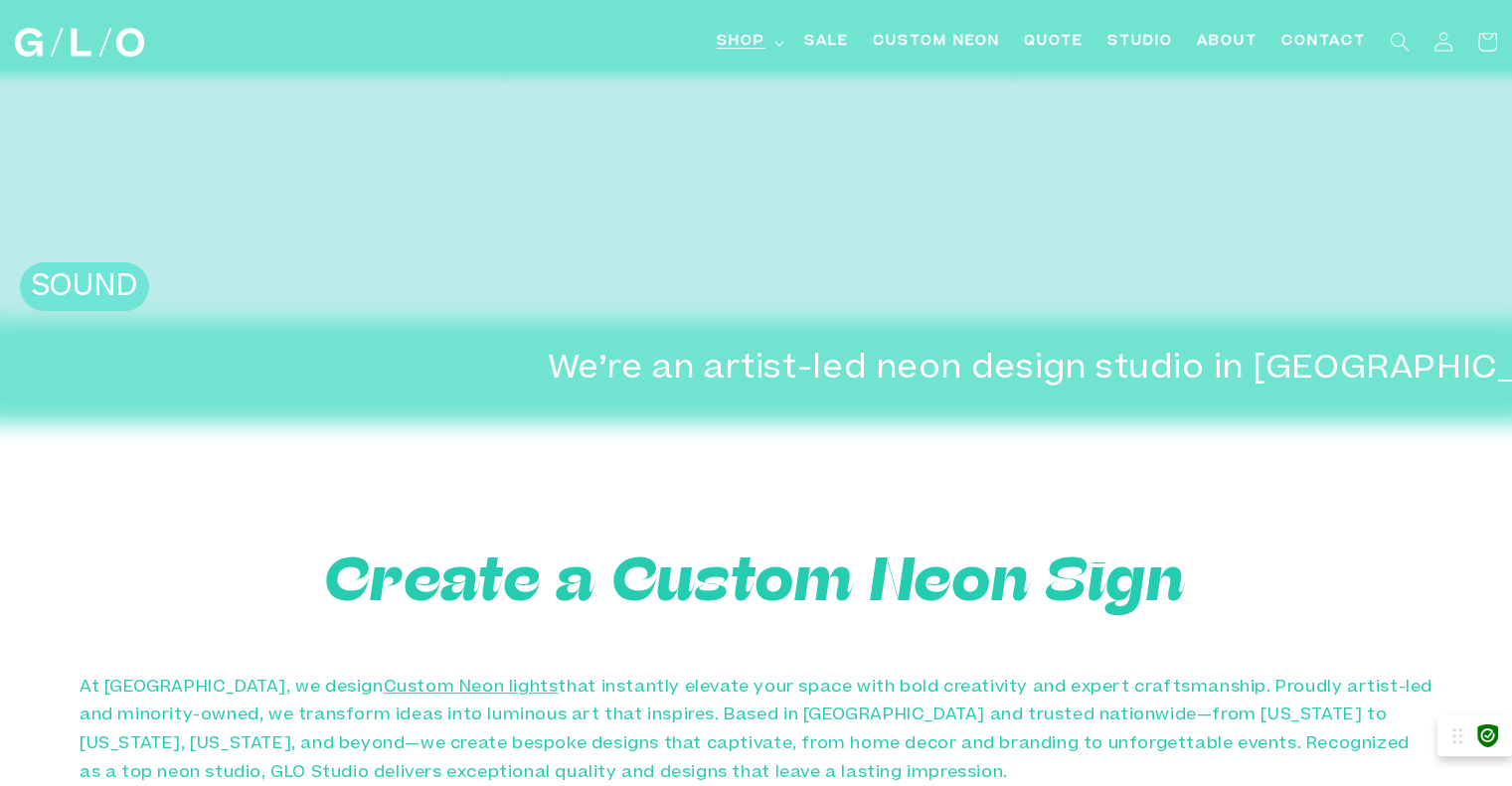 click on "Shop" at bounding box center [741, 42] 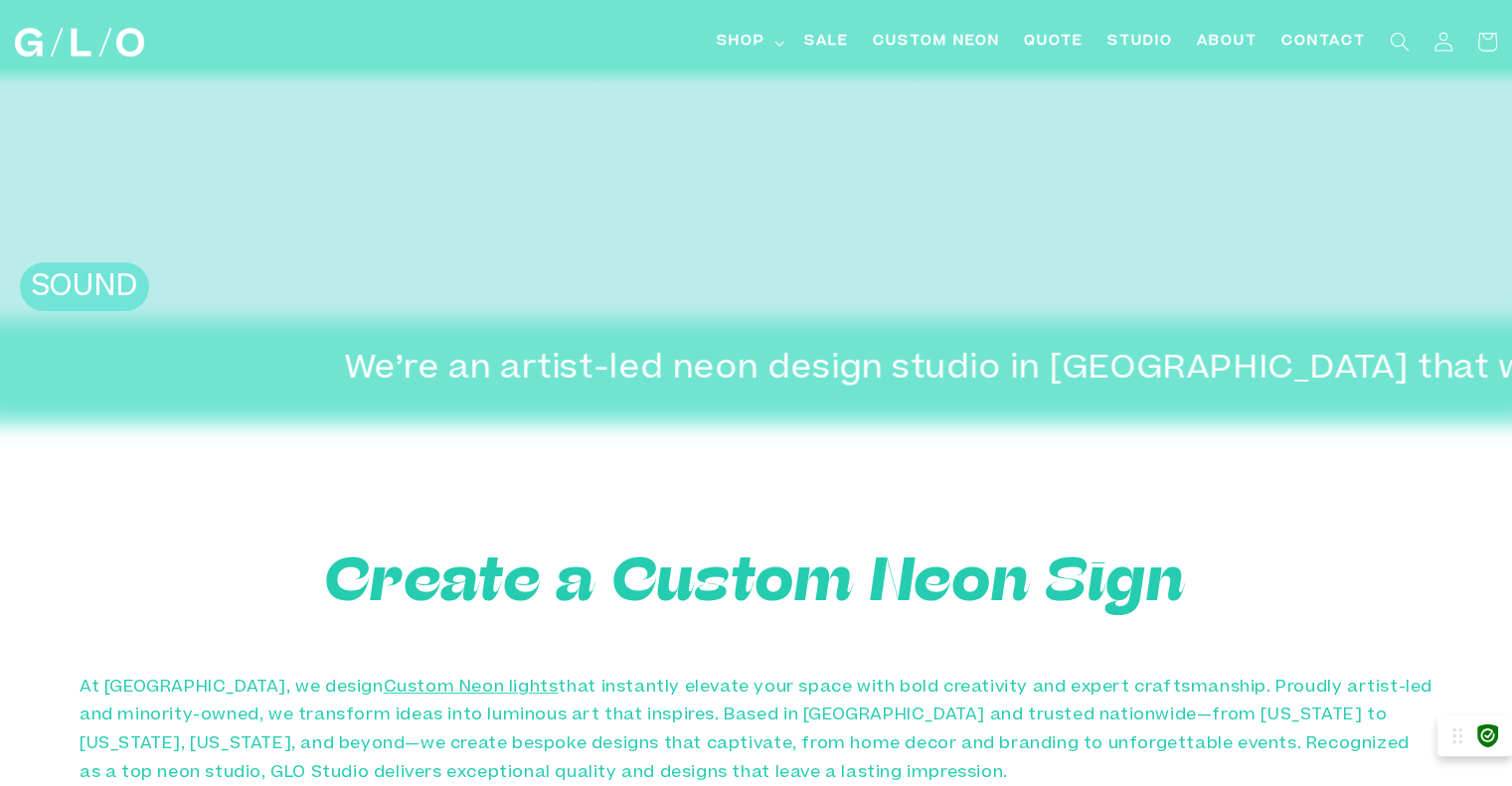 click on "Shop
Shop
LED Neon
Glass Neon
Mini LEDs
Events
Light Bar System
Gifts & Services" at bounding box center (756, 42) 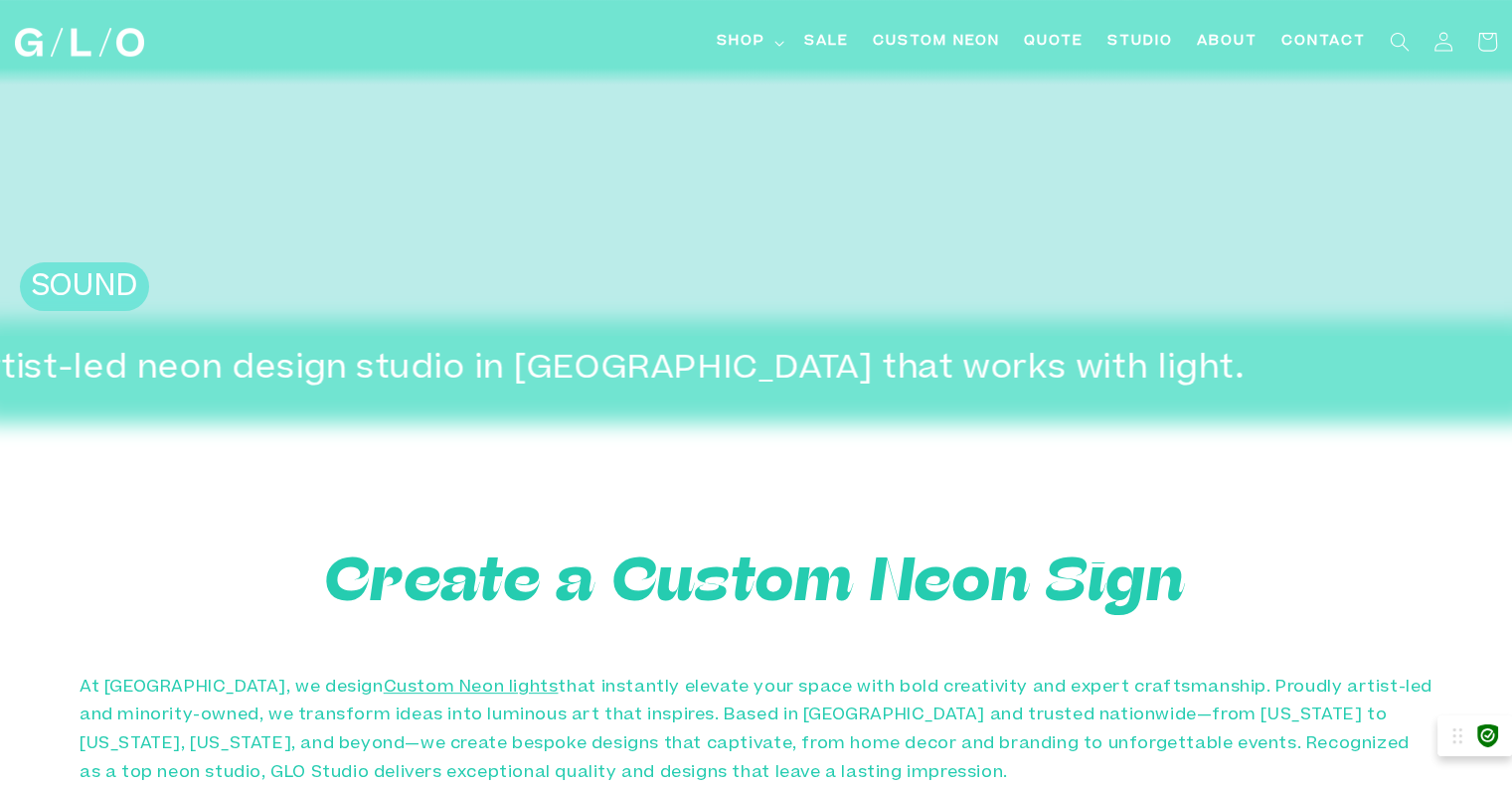 click at bounding box center (756, -88) 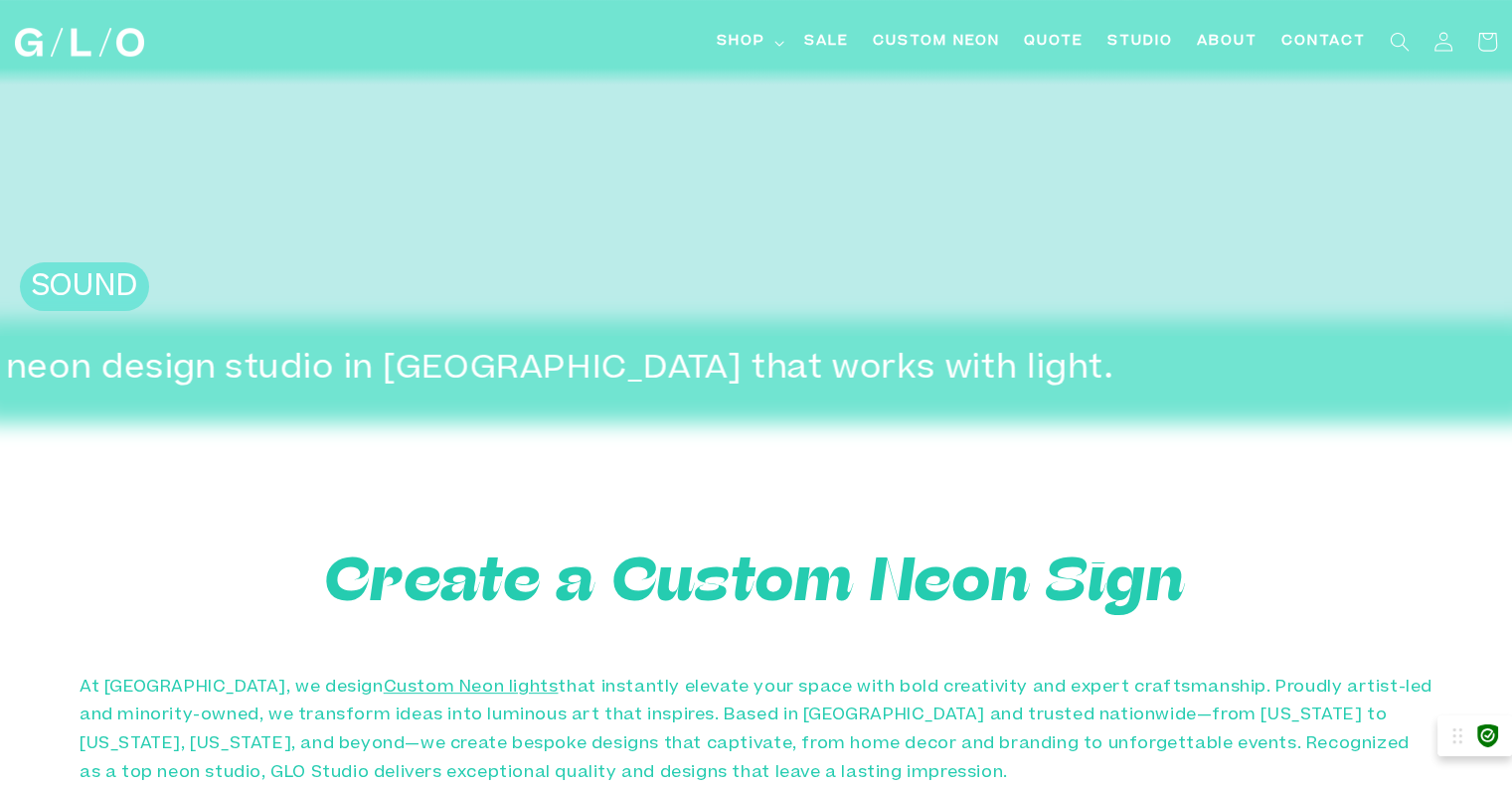 click at bounding box center [756, 6015] 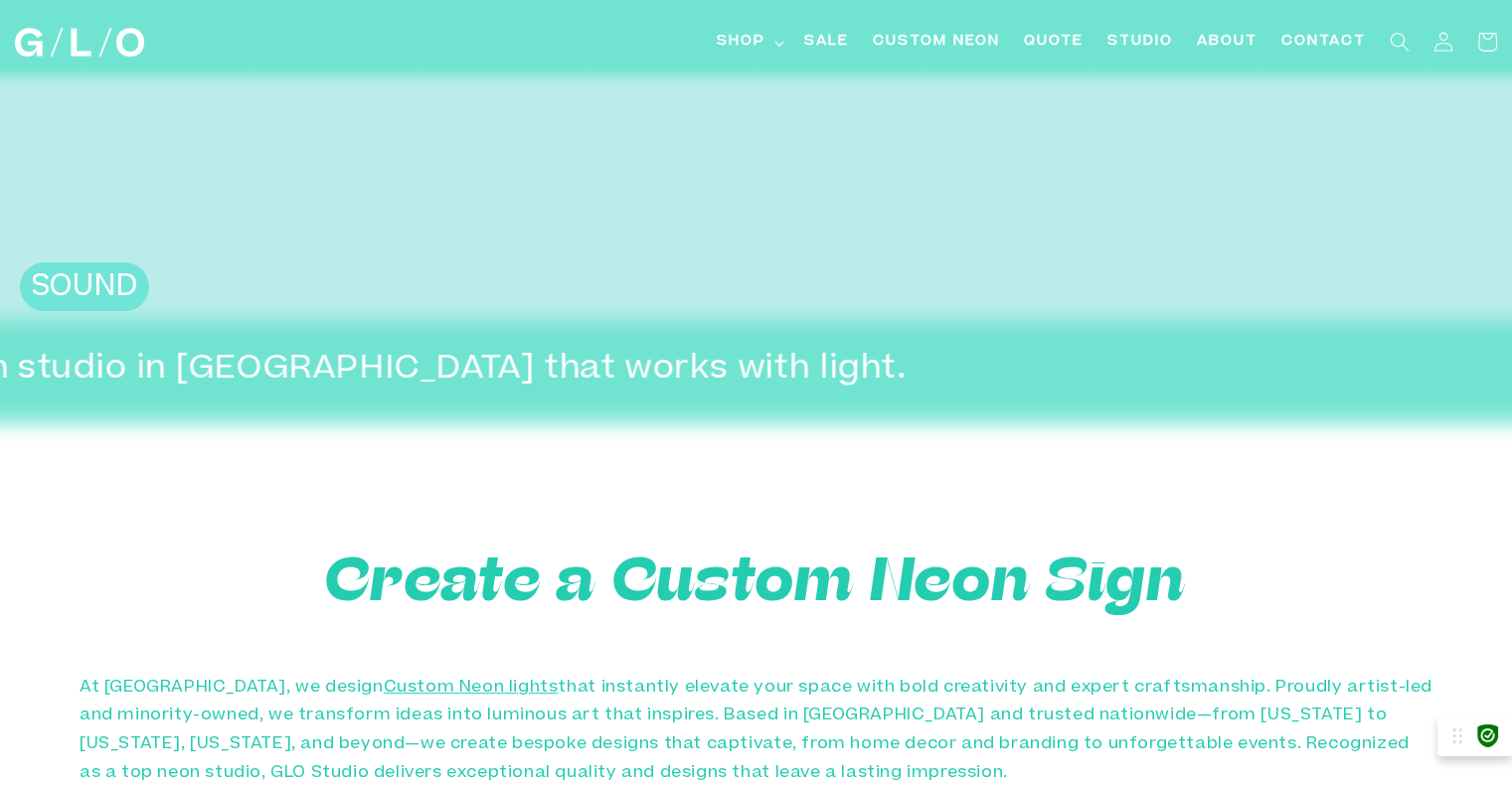 click at bounding box center [756, 6015] 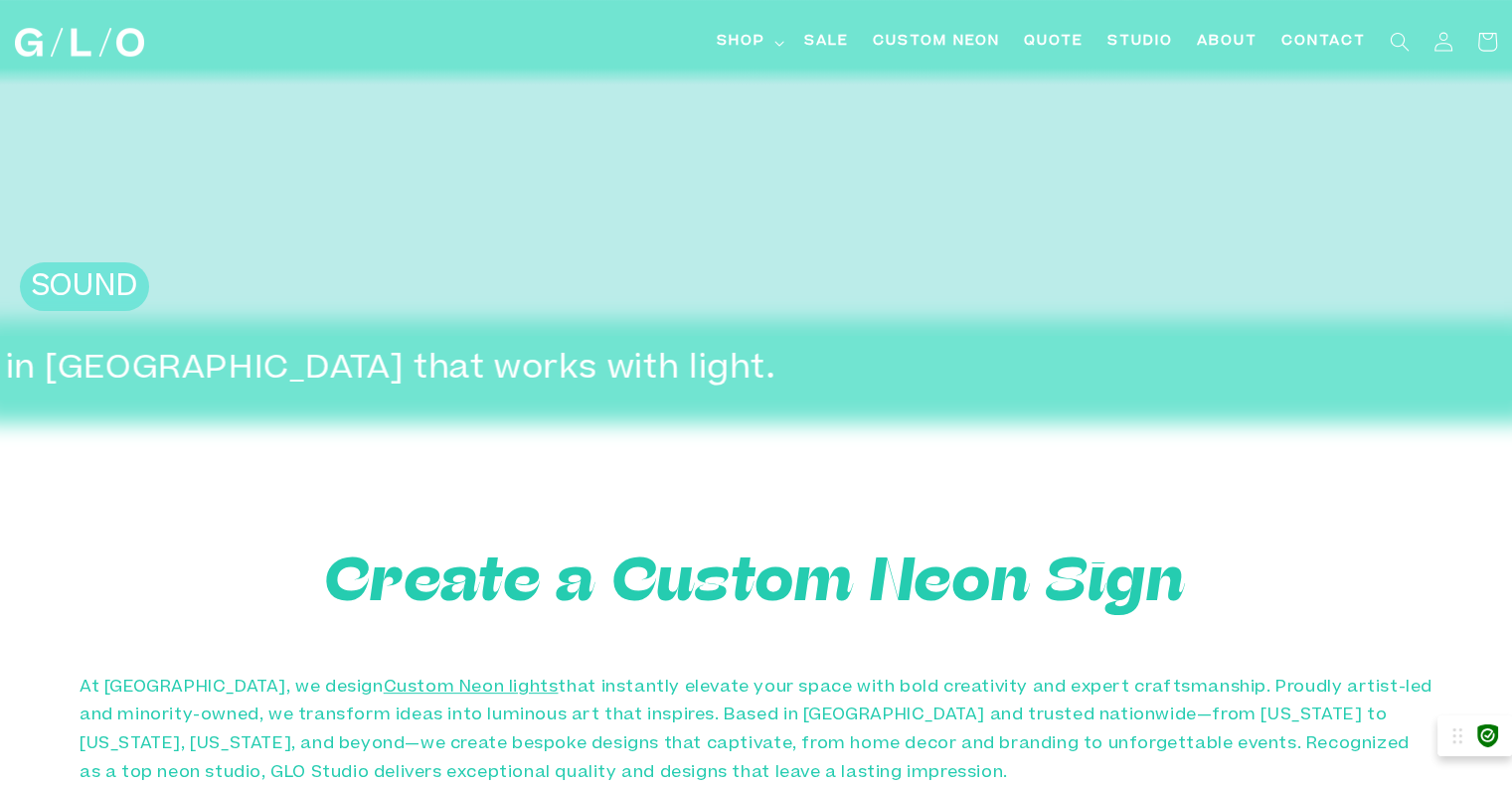 click at bounding box center (756, 6015) 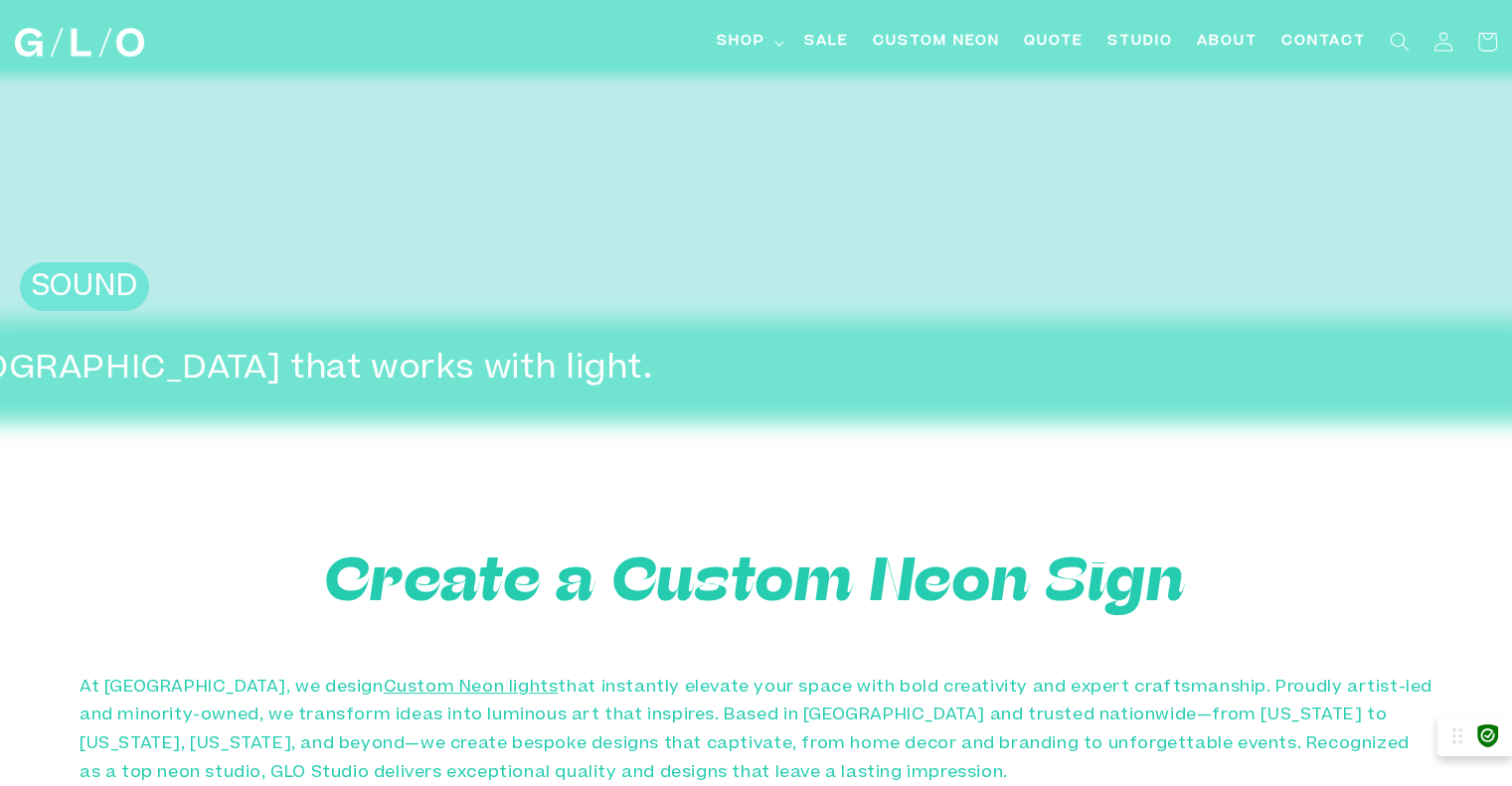 click at bounding box center [756, 6015] 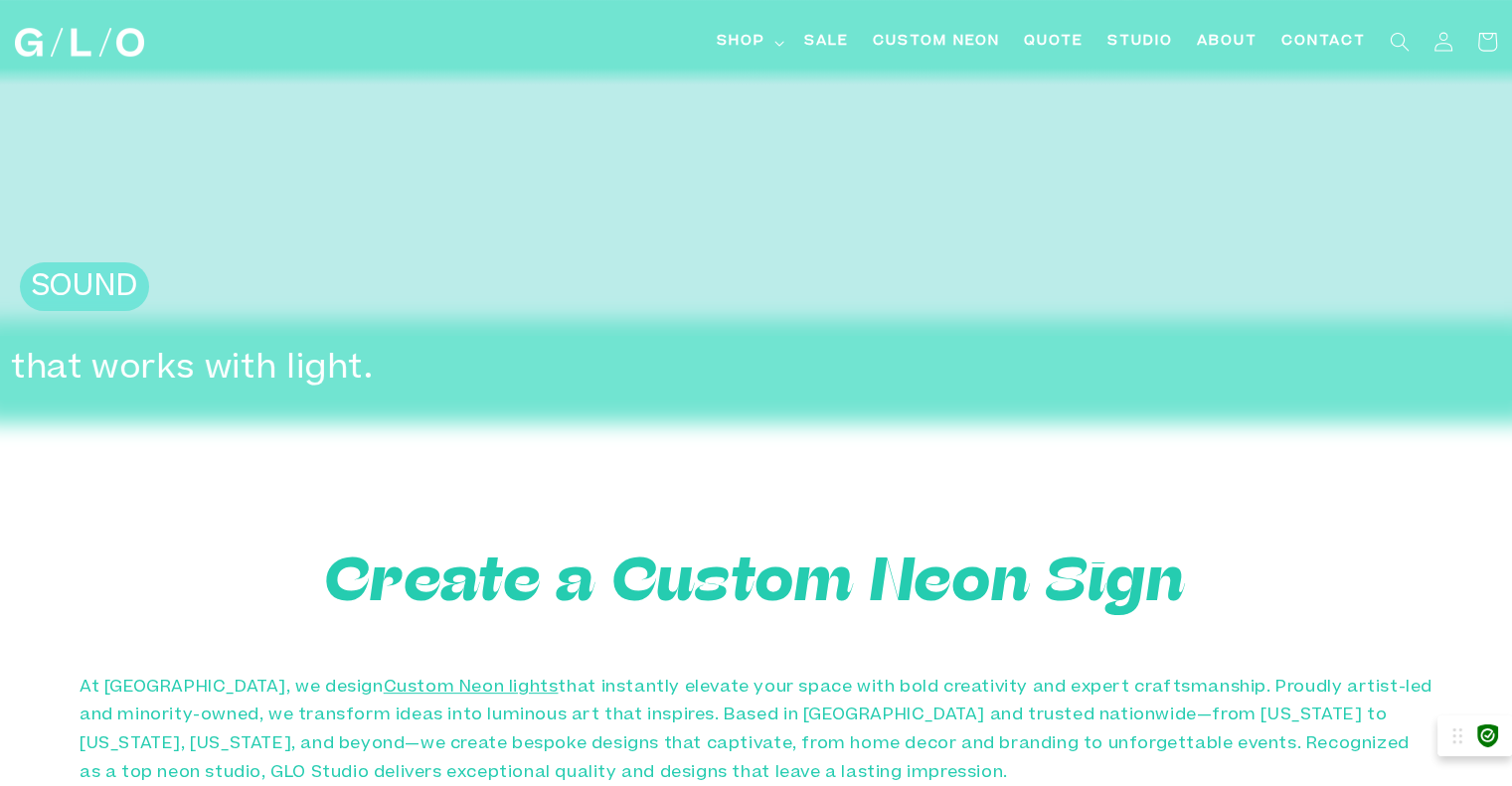 click at bounding box center [756, -88] 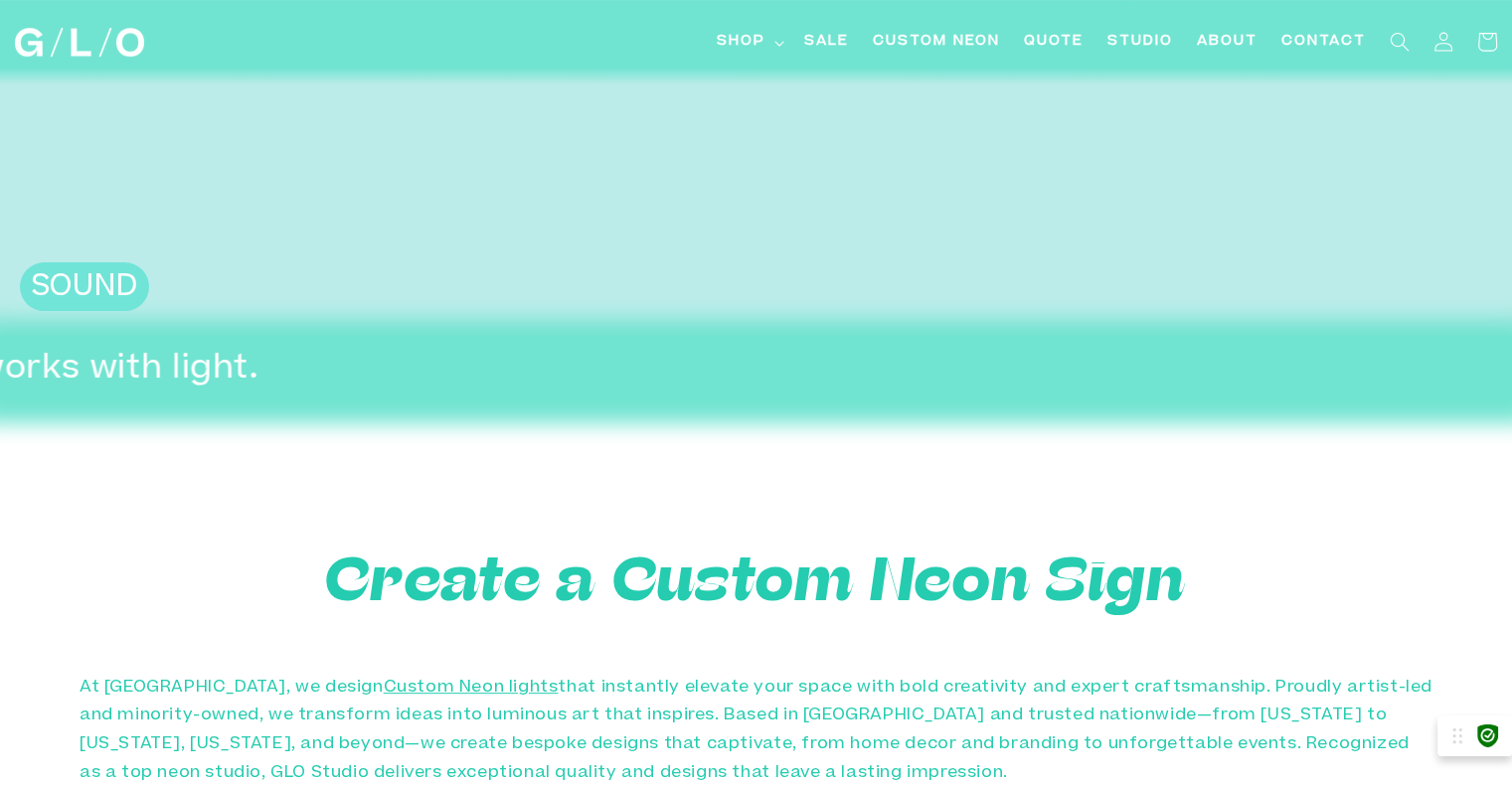 scroll, scrollTop: 0, scrollLeft: 0, axis: both 